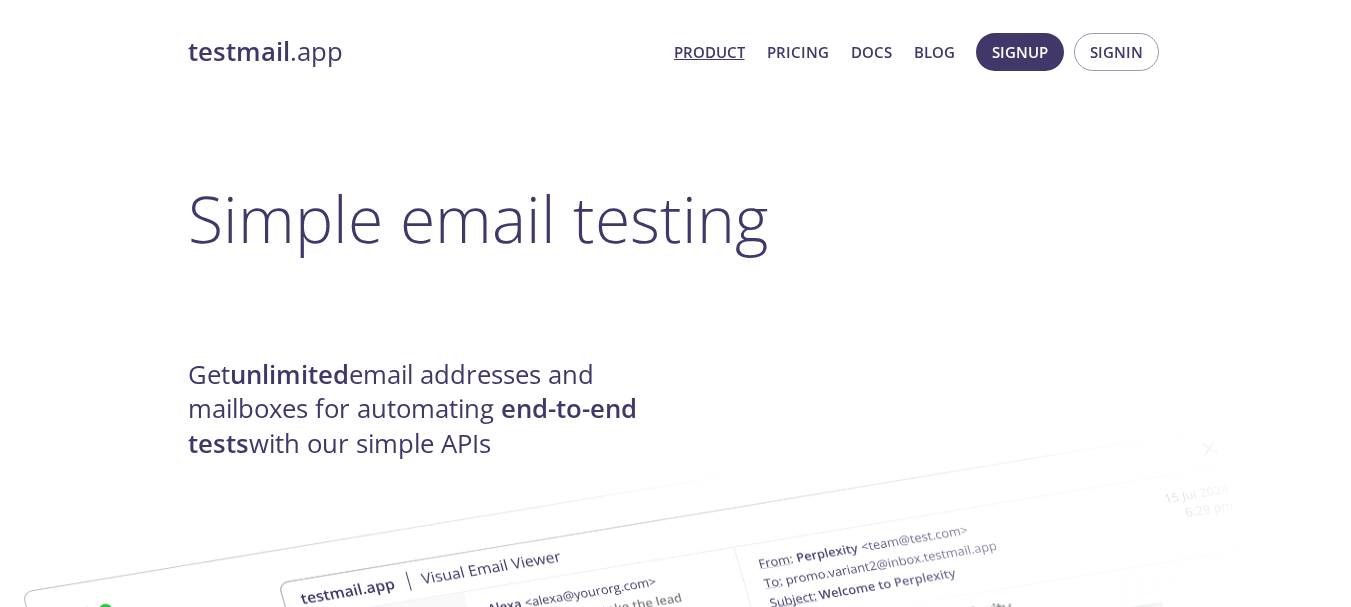 scroll, scrollTop: 0, scrollLeft: 0, axis: both 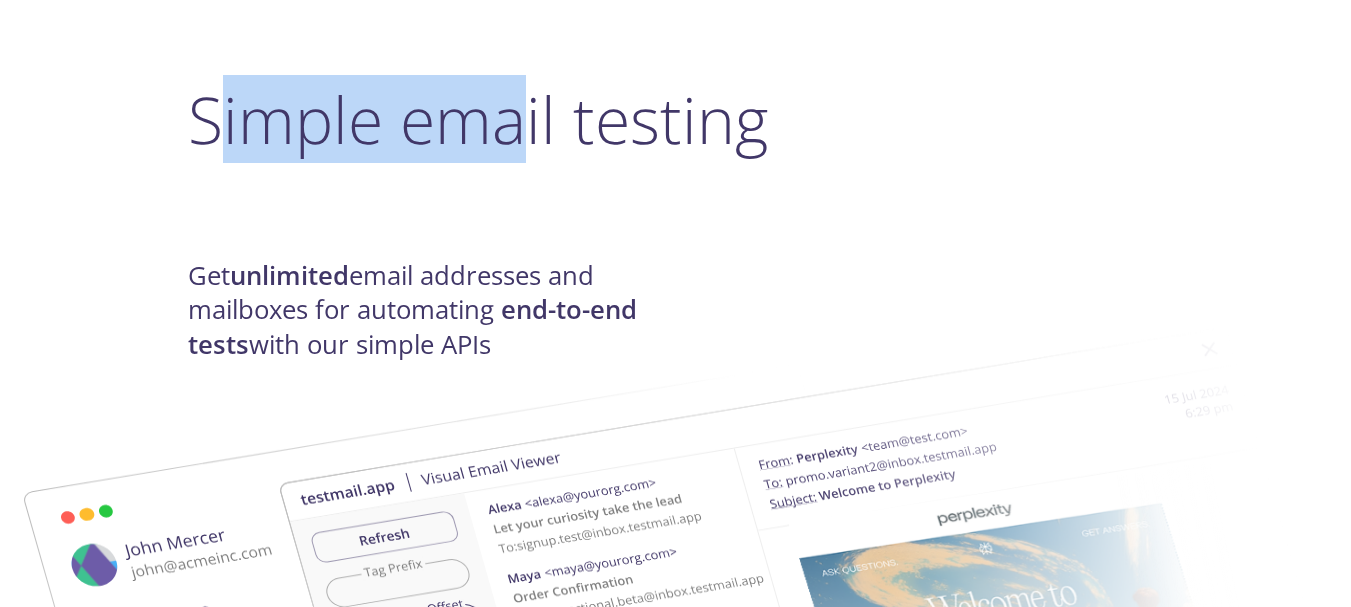 drag, startPoint x: 213, startPoint y: 147, endPoint x: 565, endPoint y: 147, distance: 352 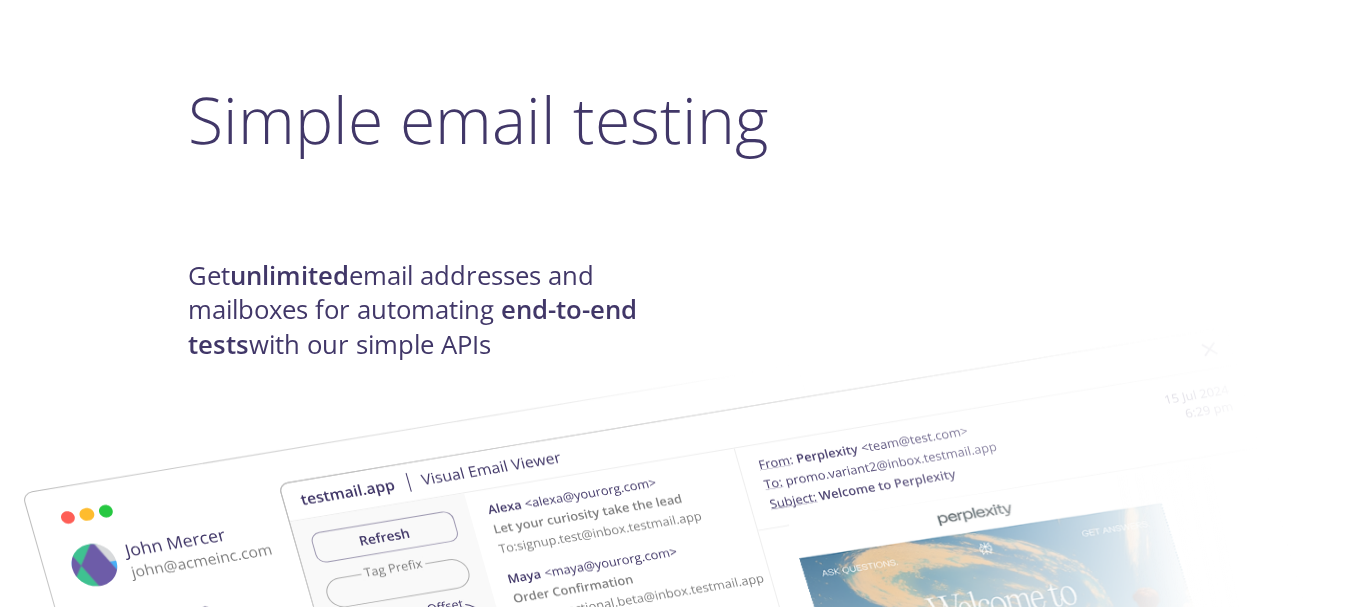 click on "Simple email testing" at bounding box center (676, 119) 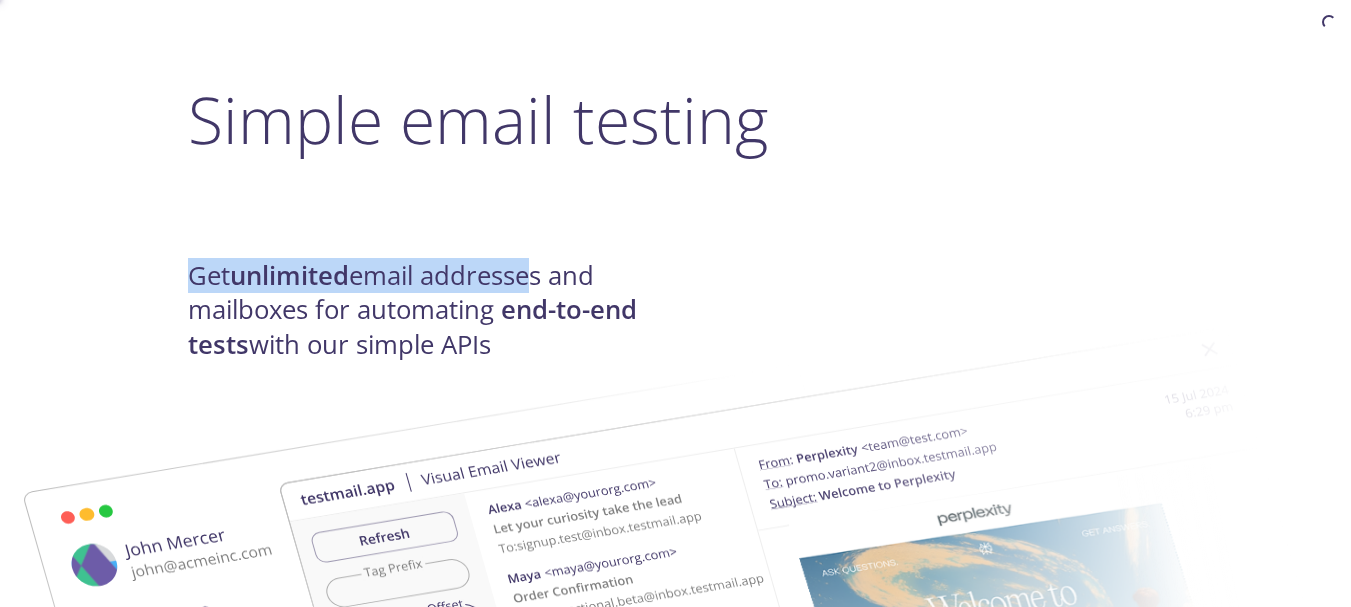 drag, startPoint x: 177, startPoint y: 271, endPoint x: 541, endPoint y: 267, distance: 364.02197 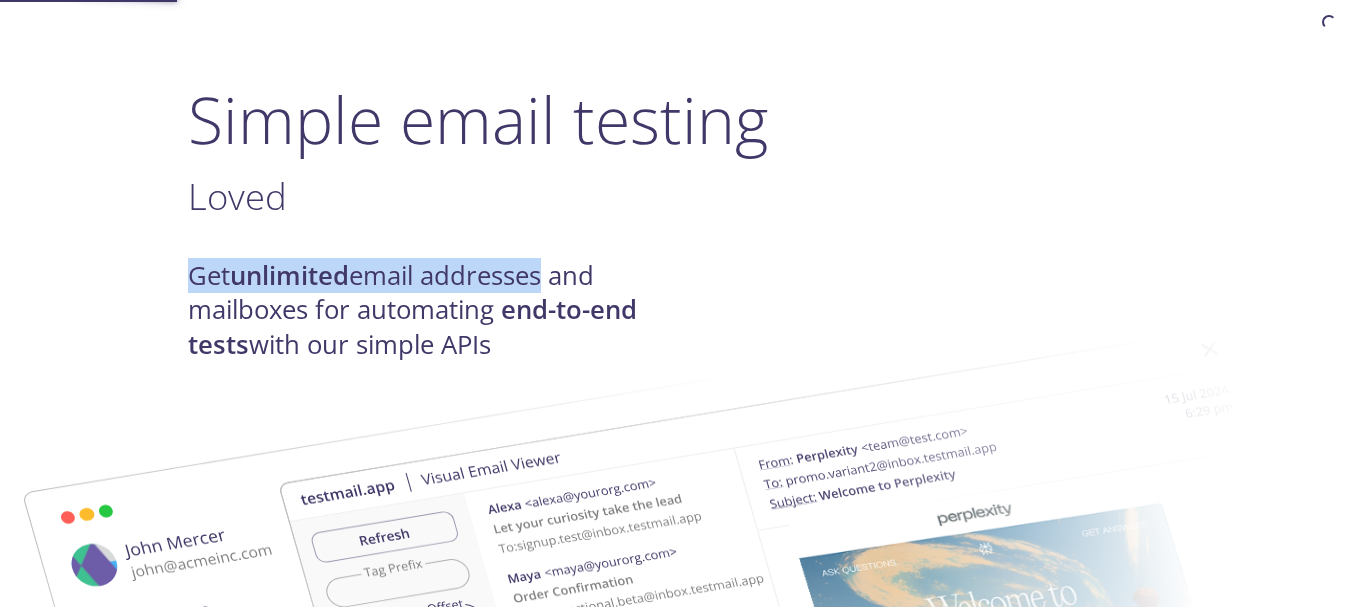 click on "Get  unlimited  email addresses and mailboxes for automating   end-to-end tests  with our simple APIs" at bounding box center [432, 310] 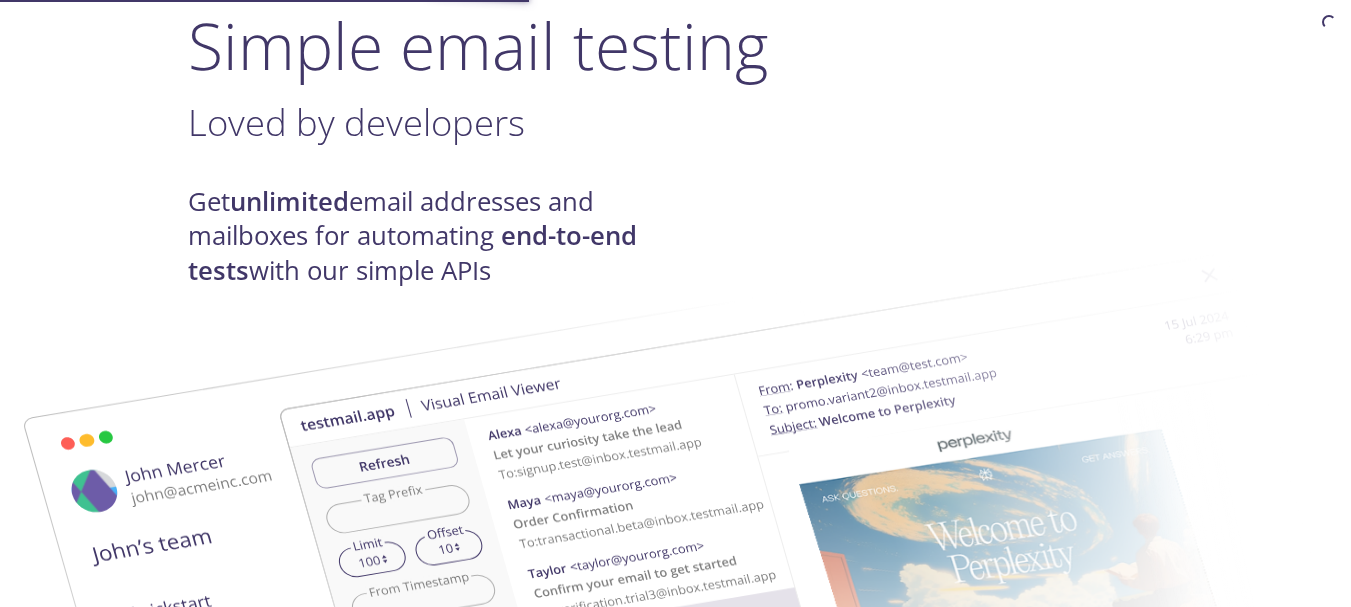 scroll, scrollTop: 174, scrollLeft: 0, axis: vertical 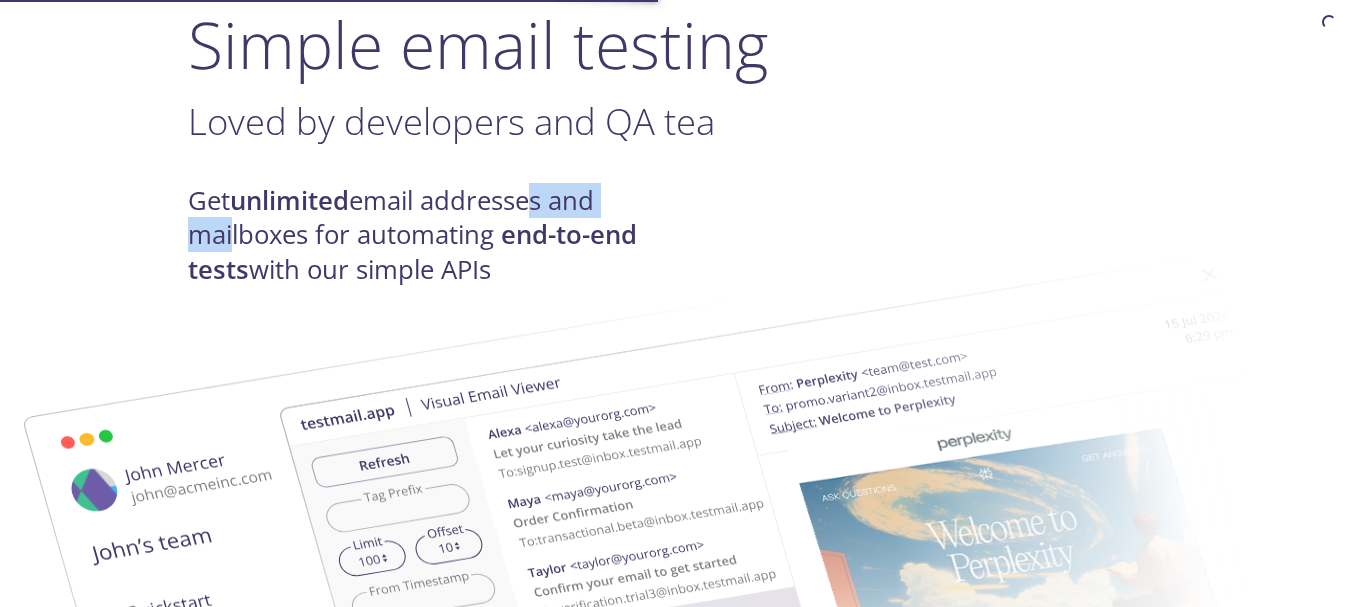 drag, startPoint x: 228, startPoint y: 219, endPoint x: 608, endPoint y: 236, distance: 380.38007 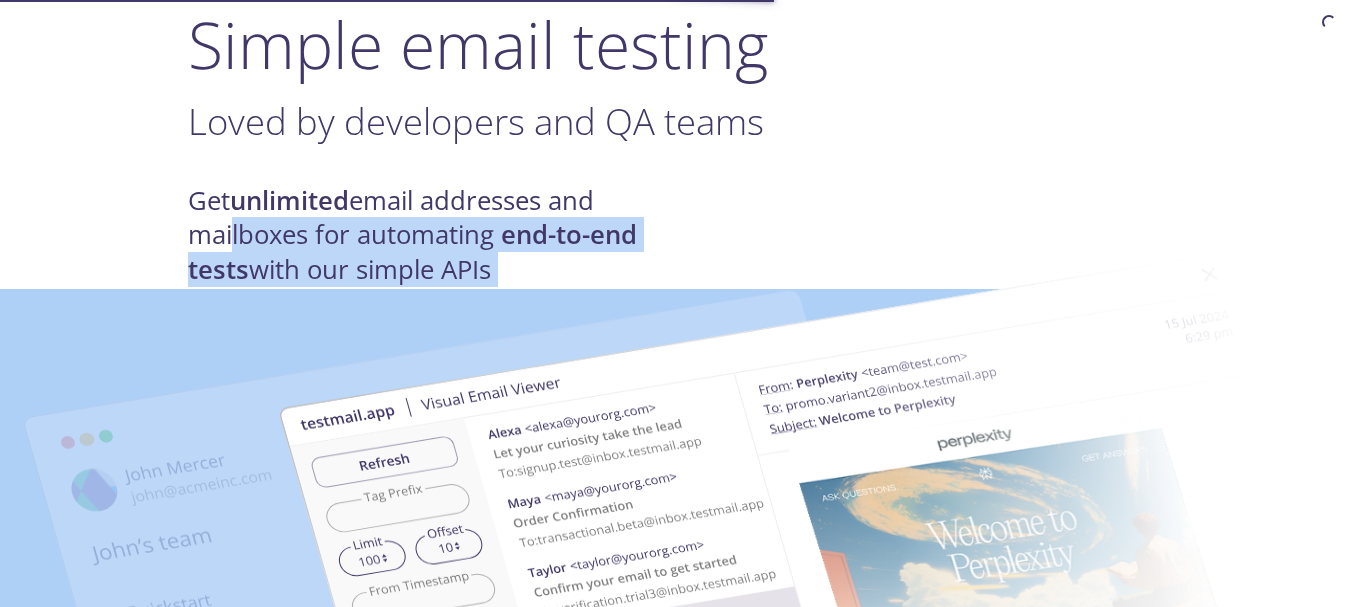 click at bounding box center [817, 562] 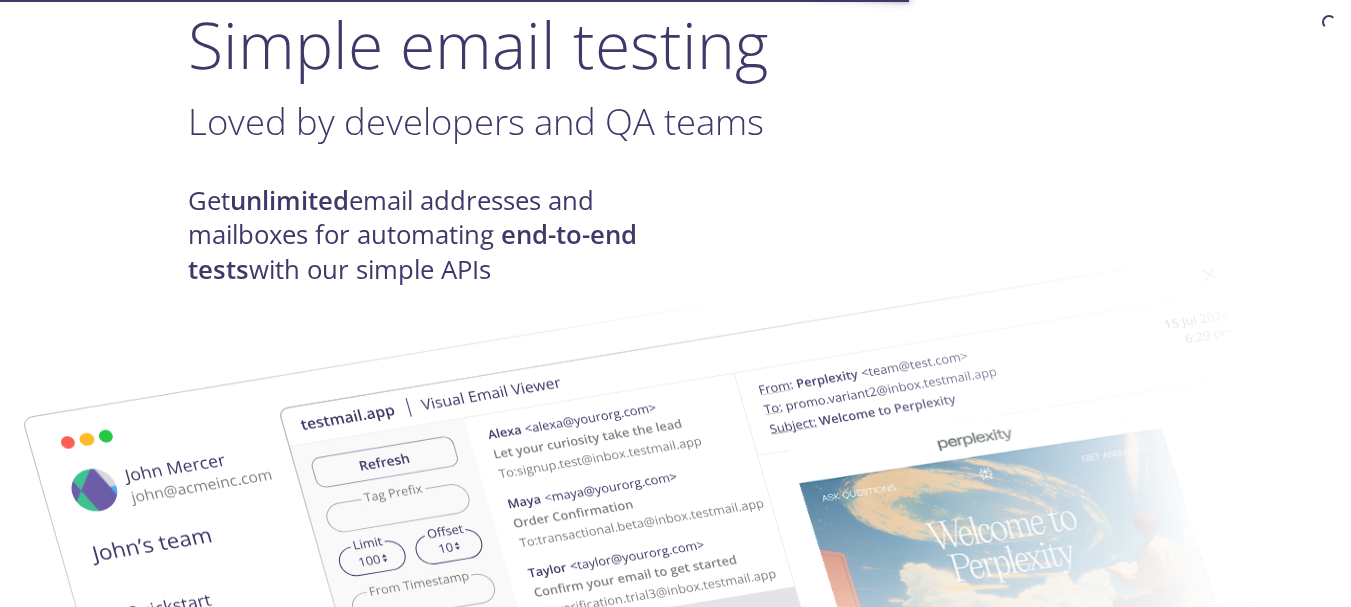 click on "Loved by developers and QA teams" at bounding box center [476, 121] 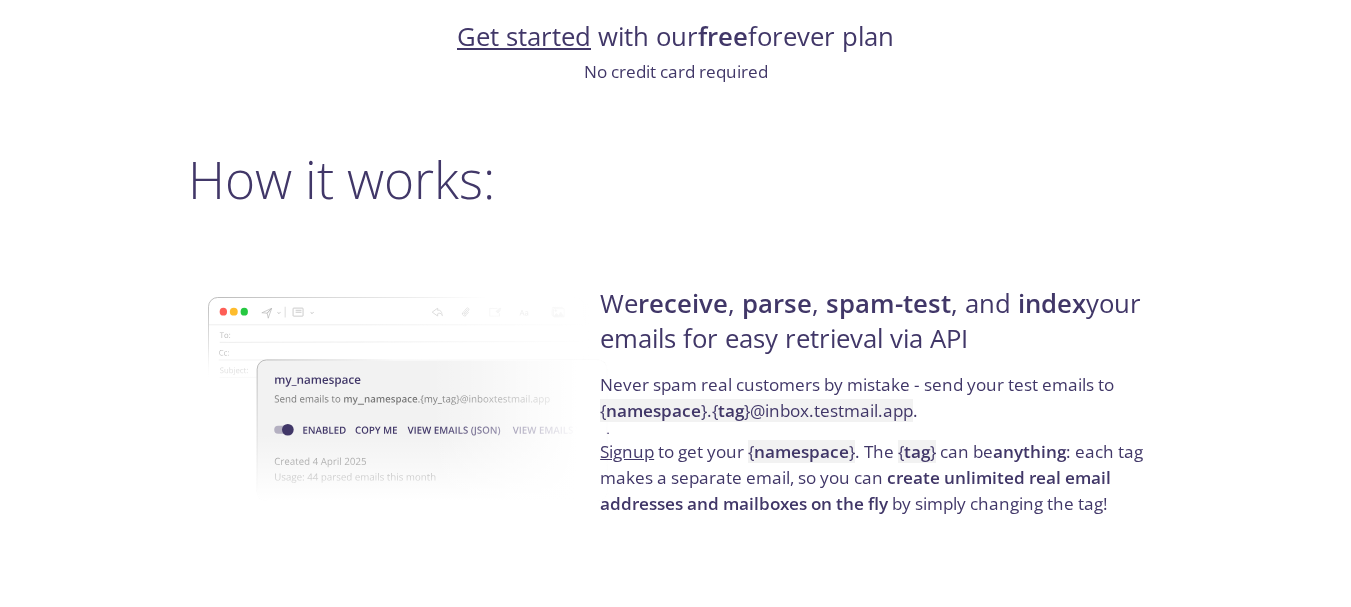 scroll, scrollTop: 1348, scrollLeft: 0, axis: vertical 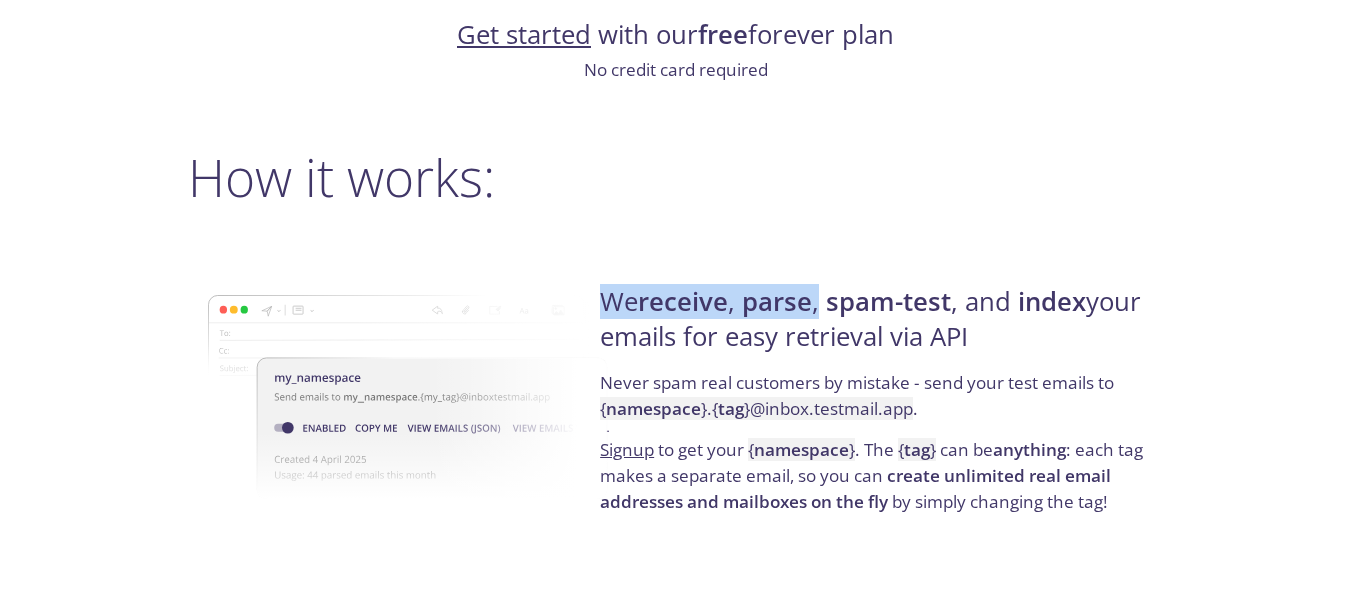 drag, startPoint x: 613, startPoint y: 306, endPoint x: 829, endPoint y: 308, distance: 216.00926 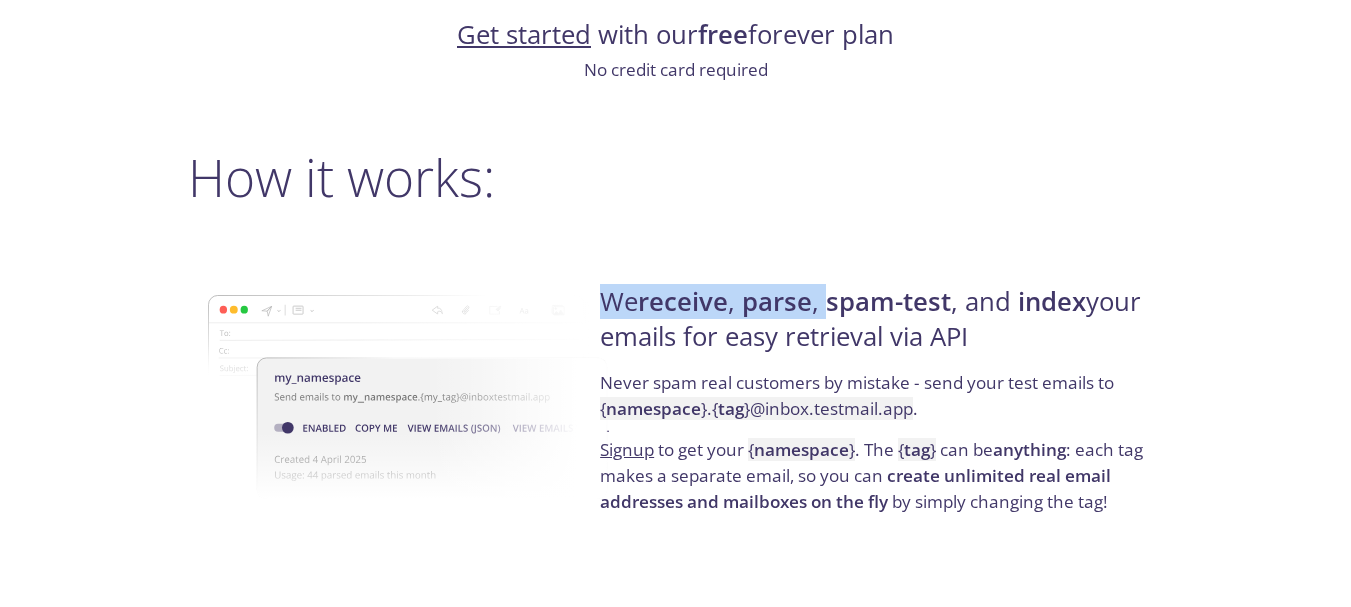 click on "We  receive ,   parse ,   spam-test , and   index  your emails for easy retrieval via API" at bounding box center [878, 327] 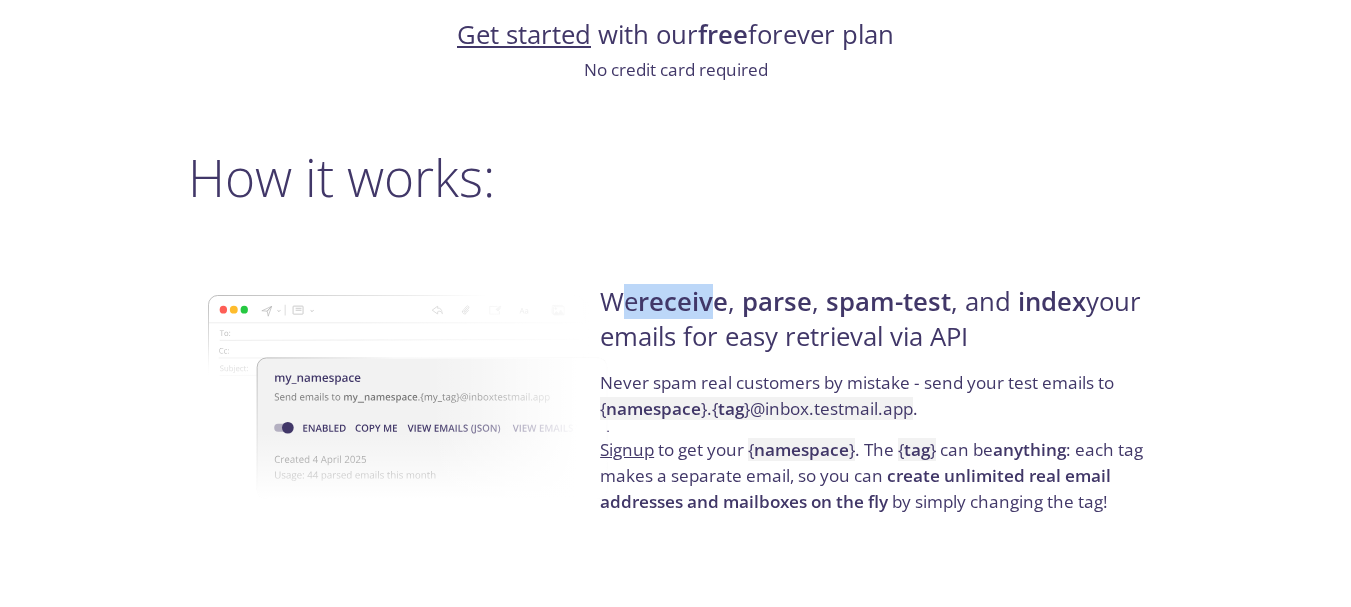 drag, startPoint x: 672, startPoint y: 301, endPoint x: 724, endPoint y: 295, distance: 52.34501 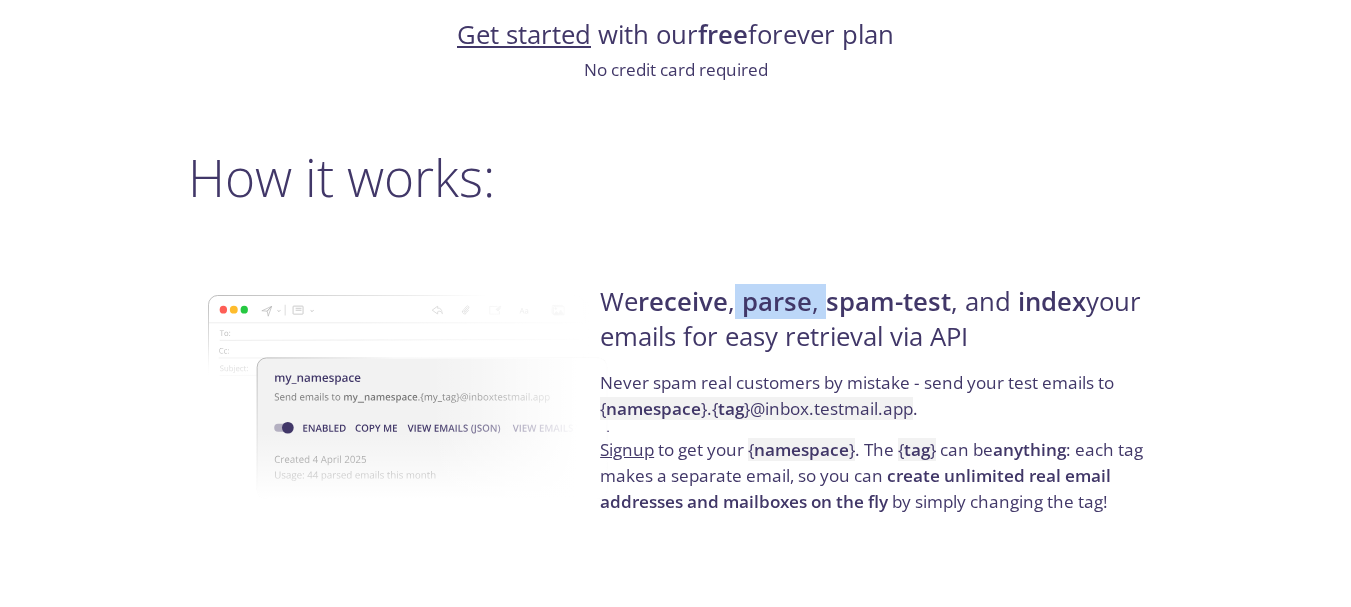 drag, startPoint x: 743, startPoint y: 294, endPoint x: 832, endPoint y: 298, distance: 89.08984 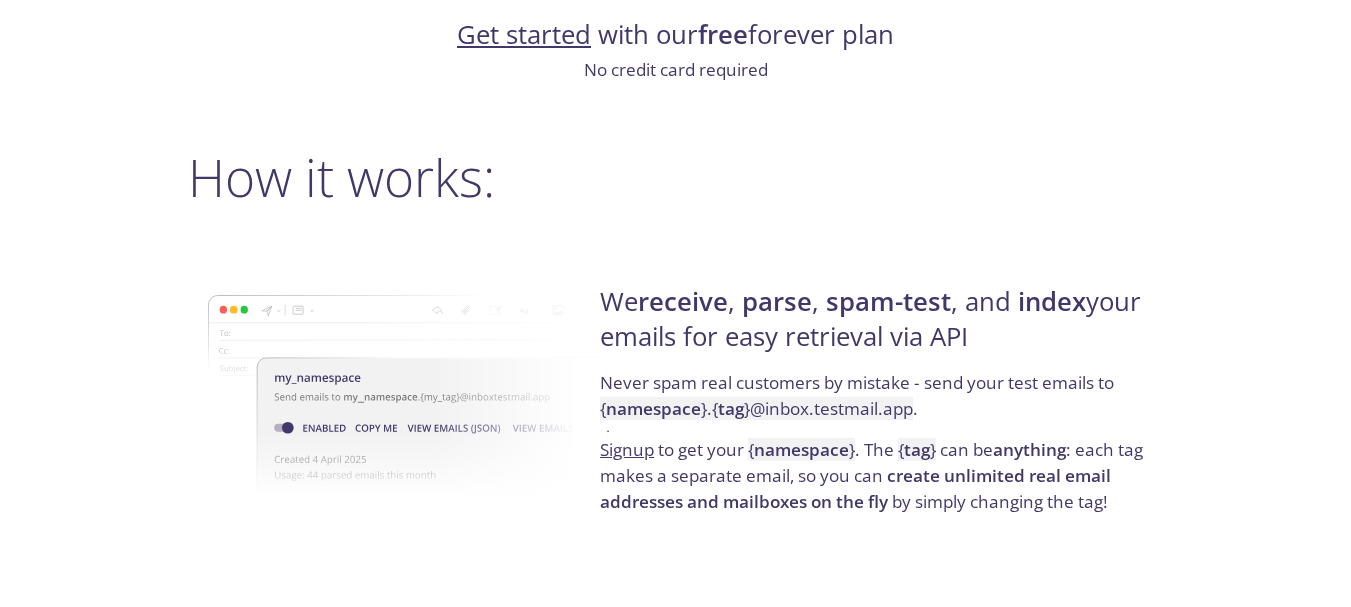 click on "spam-test" at bounding box center (888, 301) 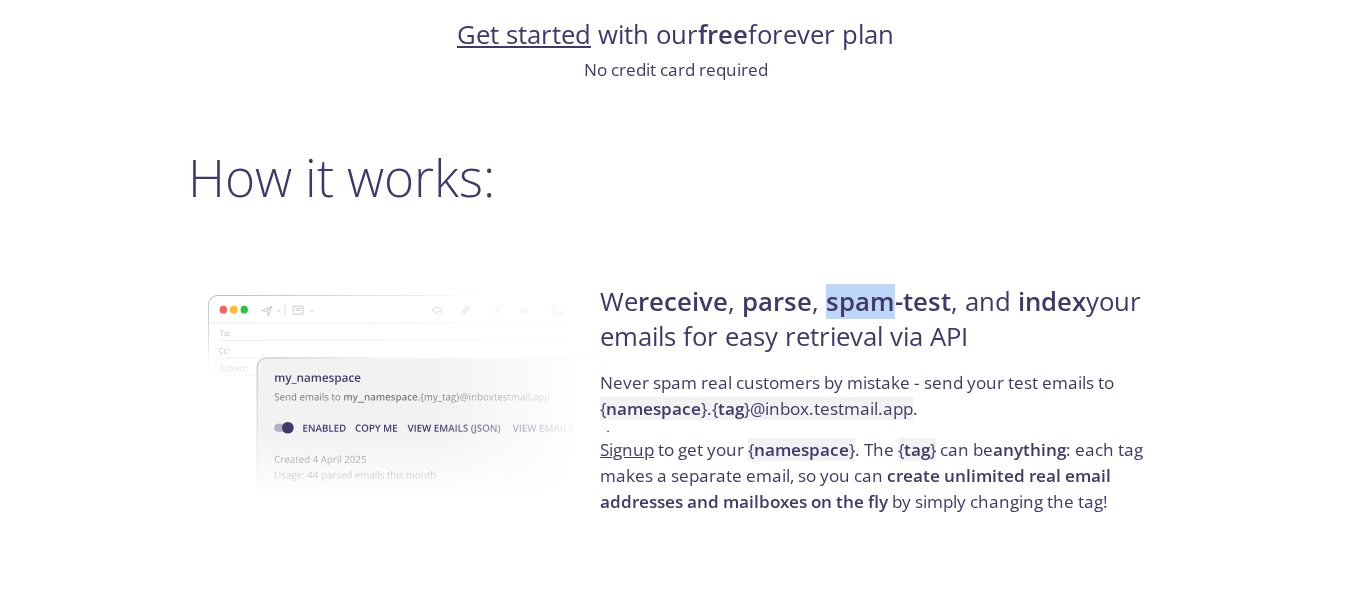 click on "spam-test" at bounding box center (888, 301) 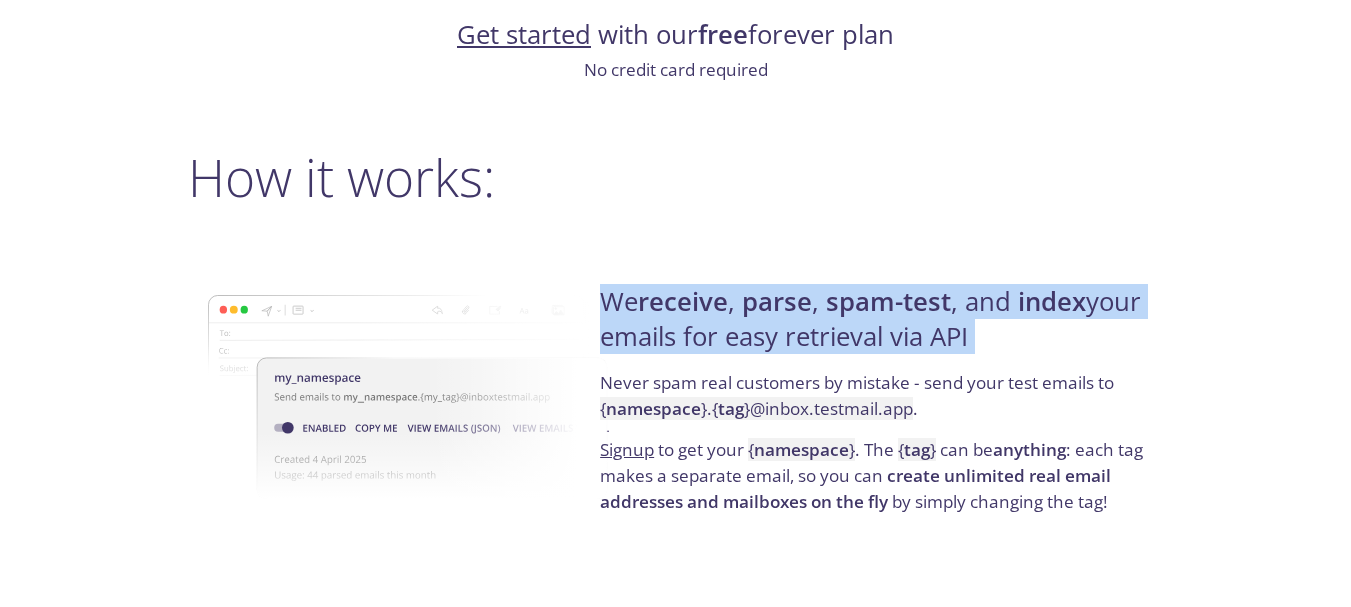 click on "spam-test" at bounding box center [888, 301] 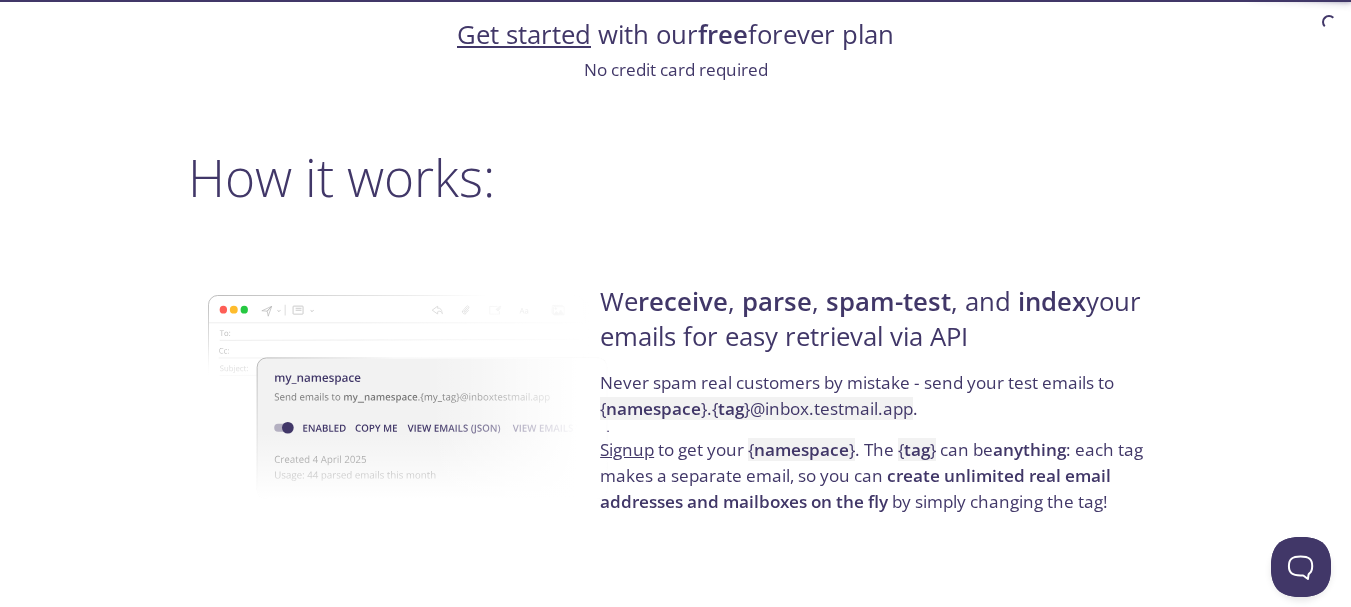 scroll, scrollTop: 0, scrollLeft: 0, axis: both 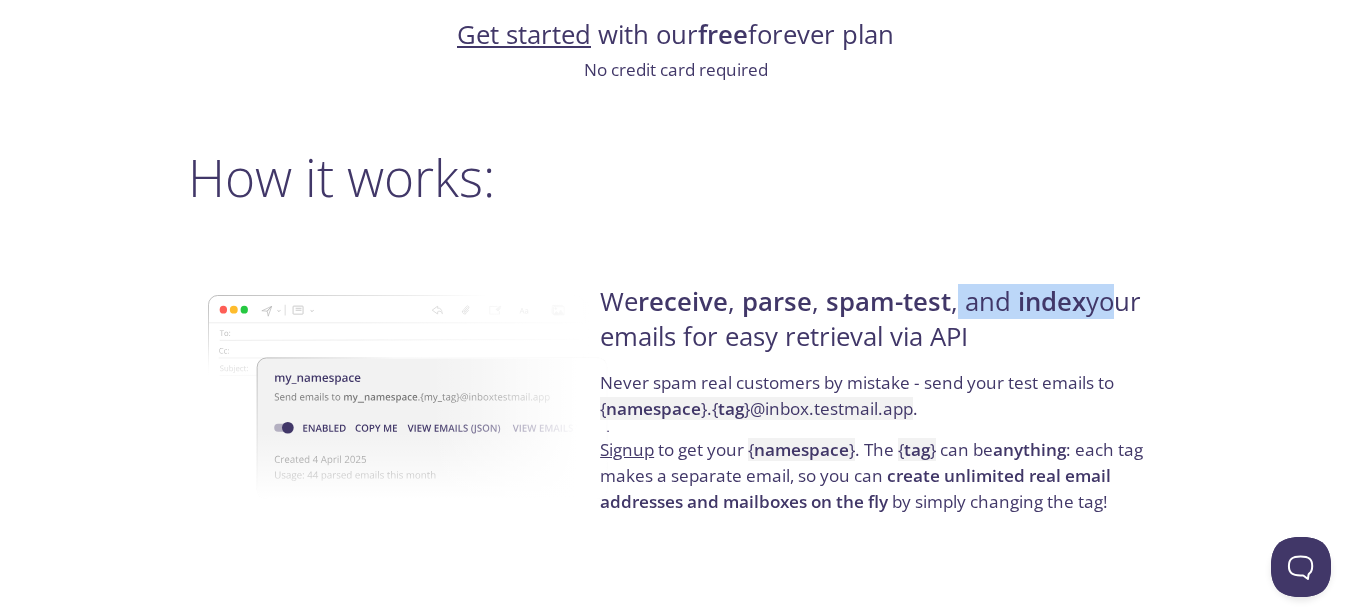 drag, startPoint x: 962, startPoint y: 303, endPoint x: 1110, endPoint y: 288, distance: 148.7582 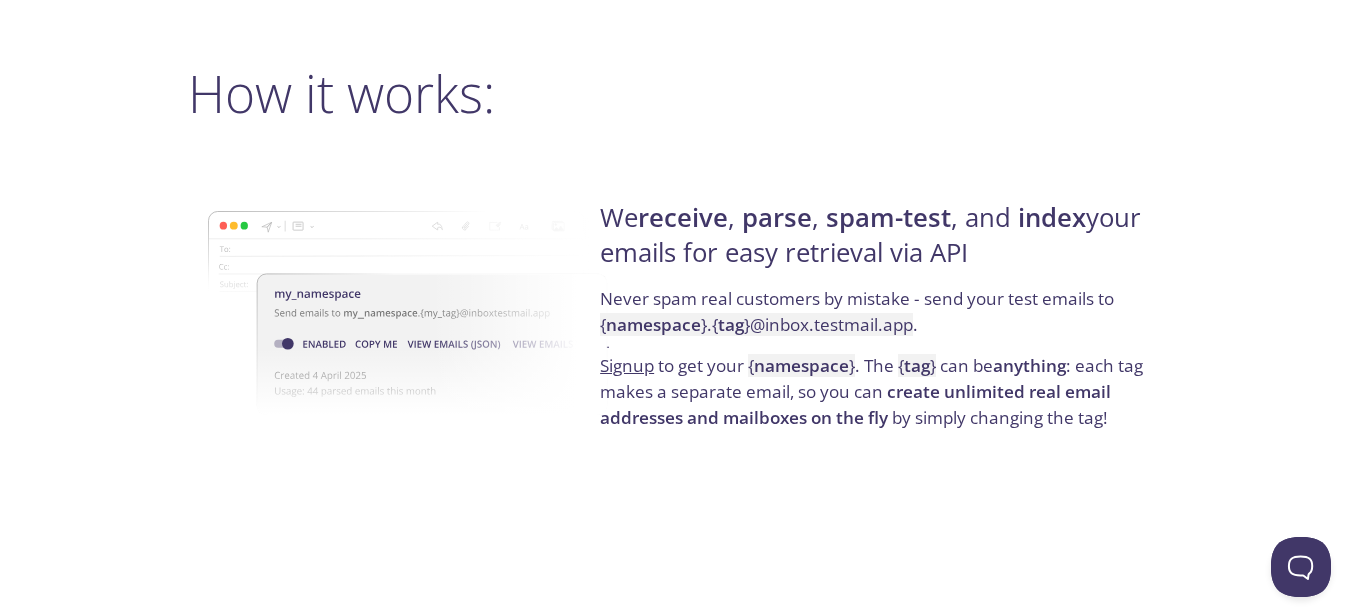 scroll, scrollTop: 1433, scrollLeft: 0, axis: vertical 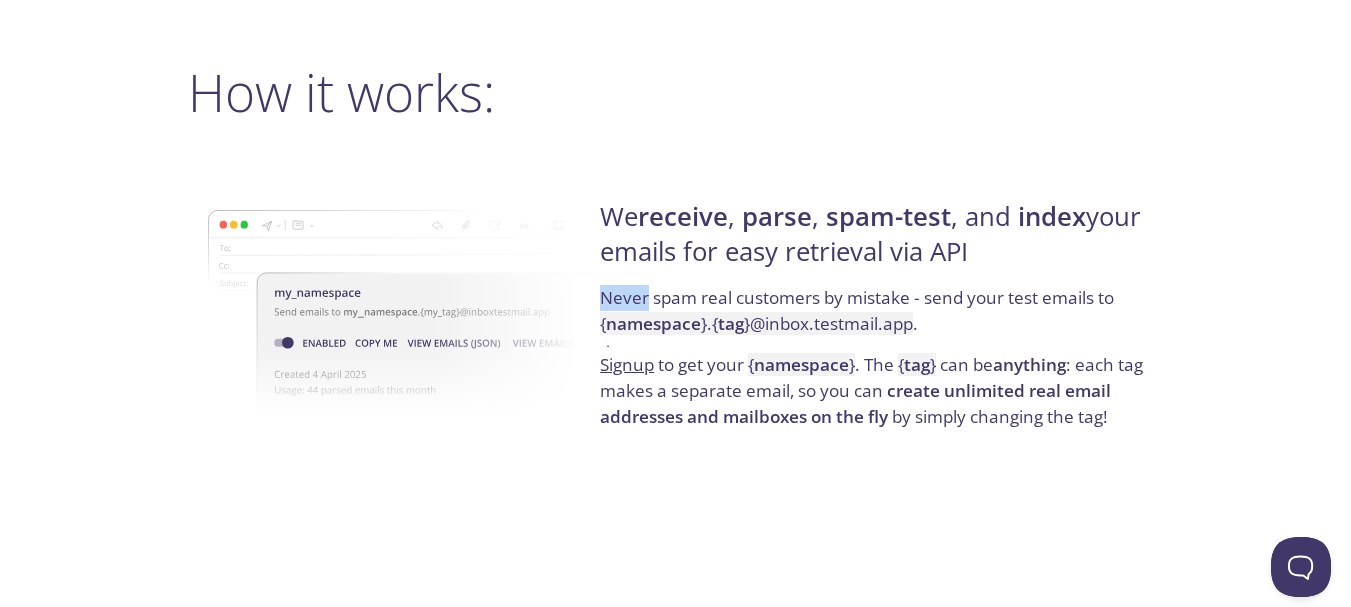 drag, startPoint x: 604, startPoint y: 294, endPoint x: 650, endPoint y: 292, distance: 46.043457 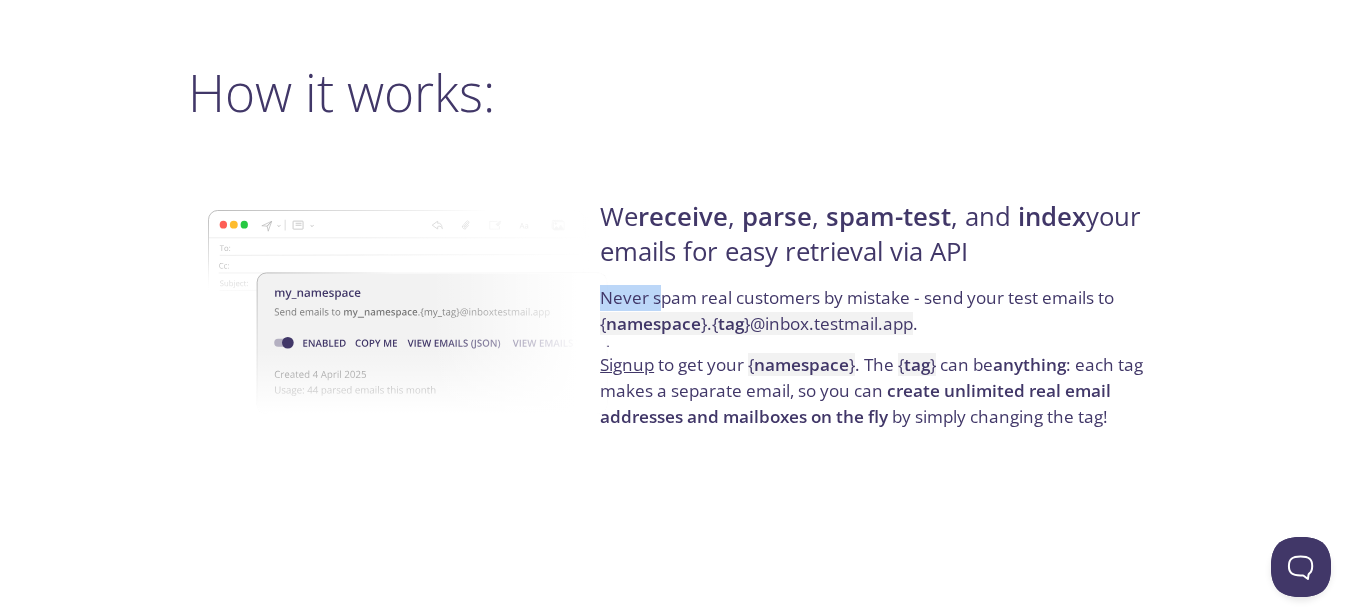 drag, startPoint x: 650, startPoint y: 290, endPoint x: 663, endPoint y: 291, distance: 13.038404 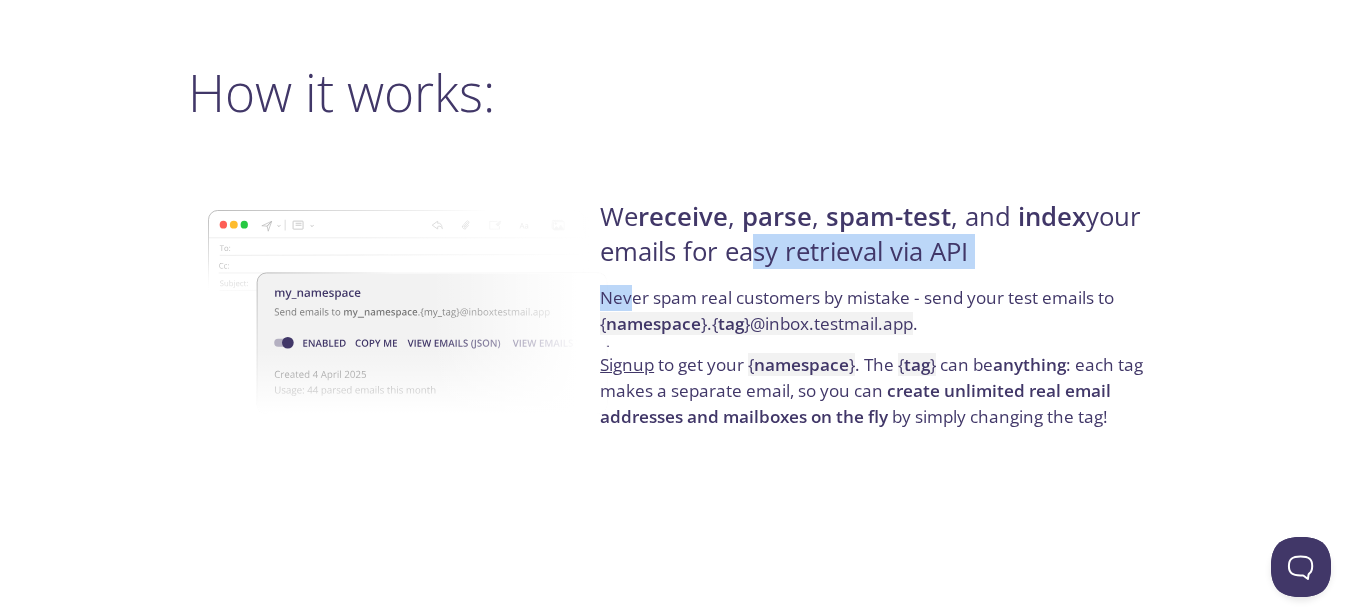 drag, startPoint x: 635, startPoint y: 293, endPoint x: 743, endPoint y: 274, distance: 109.65856 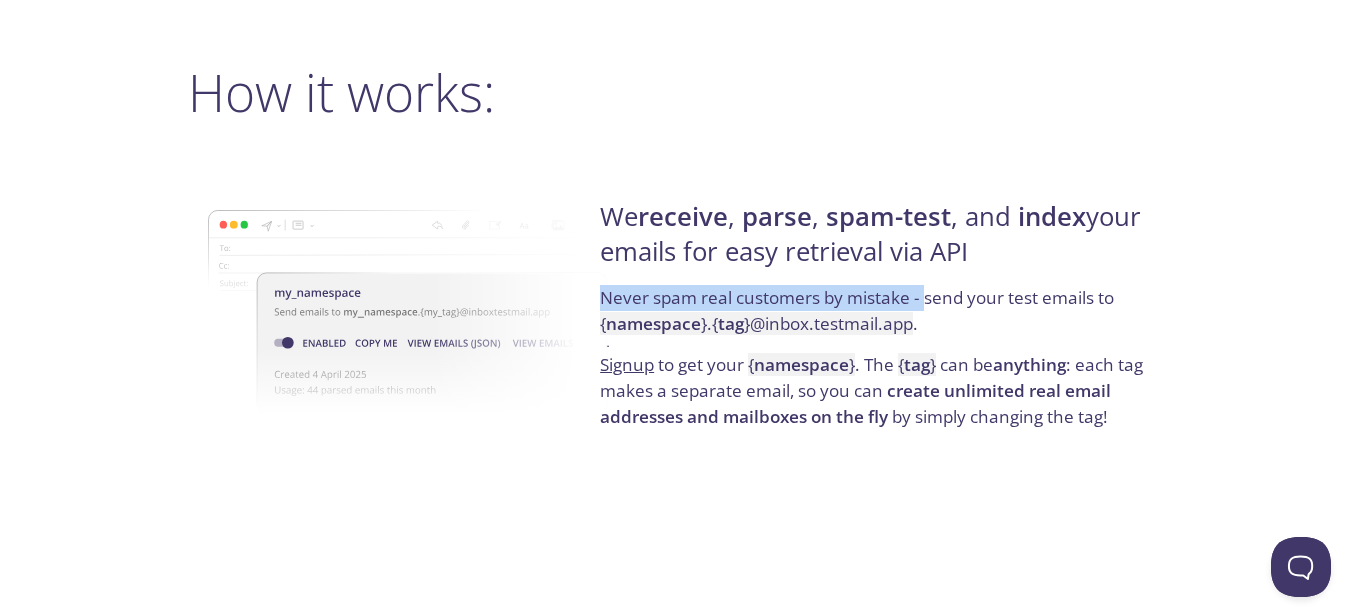 drag, startPoint x: 606, startPoint y: 295, endPoint x: 928, endPoint y: 289, distance: 322.0559 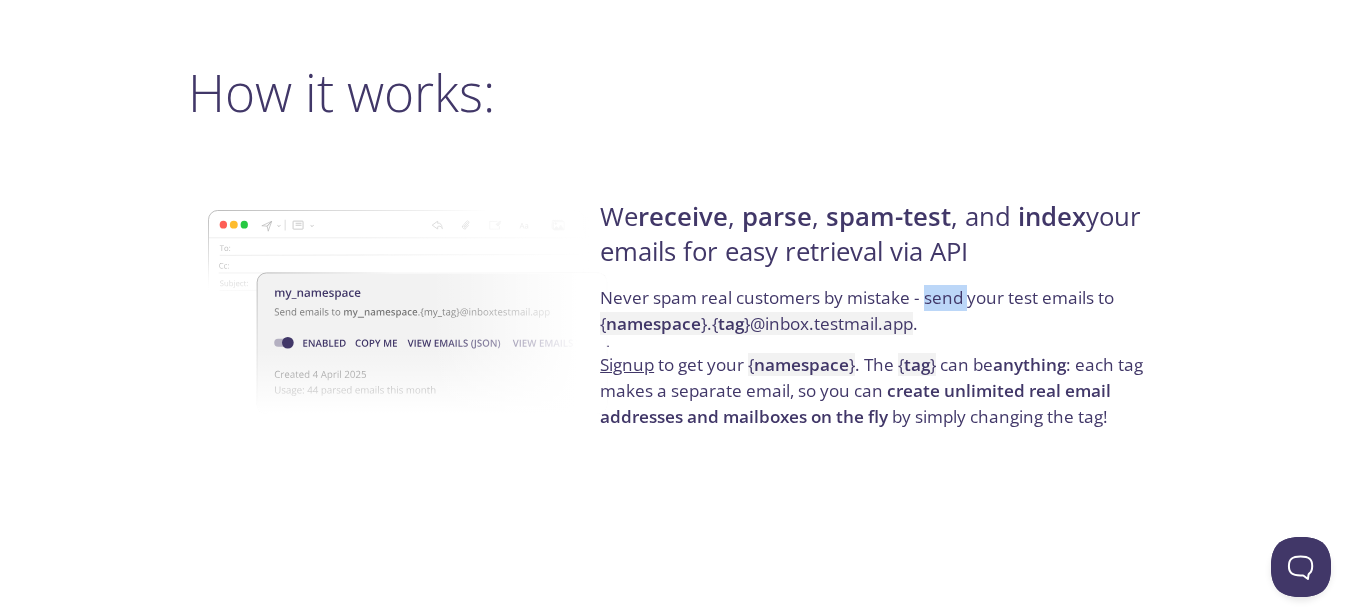 click on "Never spam real customers by mistake - send your test emails to   { namespace } . { tag } @inbox.example.com ." at bounding box center [878, 318] 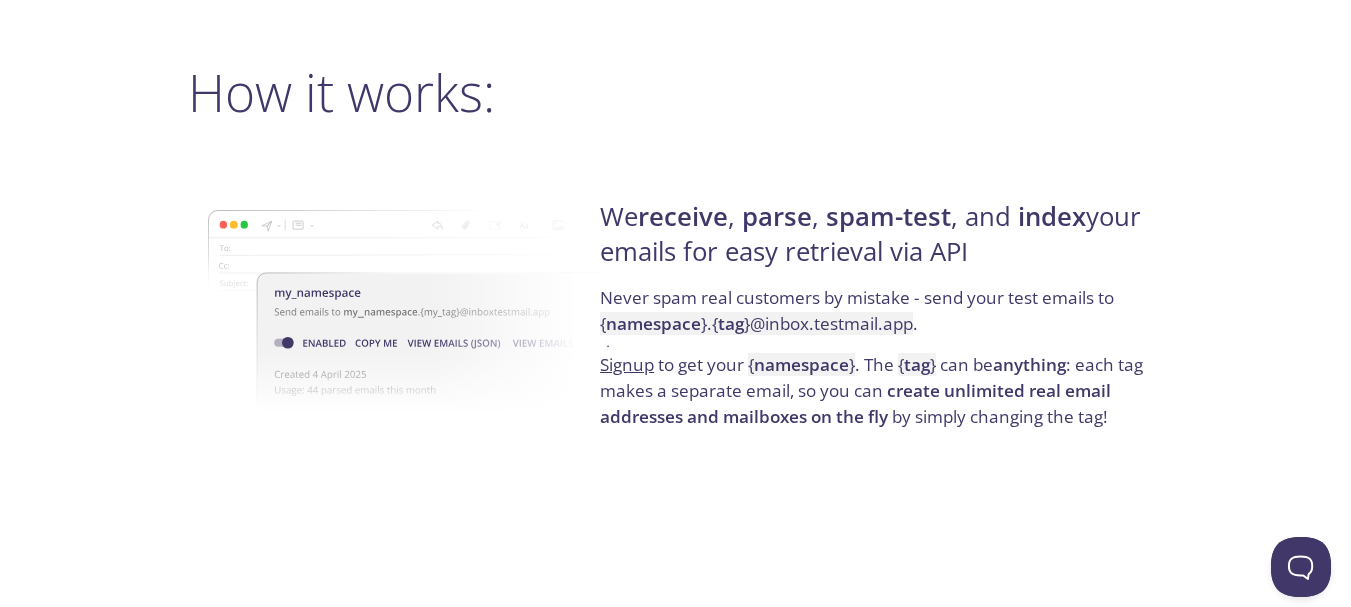 click on "Never spam real customers by mistake - send your test emails to   { namespace } . { tag } @inbox.example.com ." at bounding box center (878, 318) 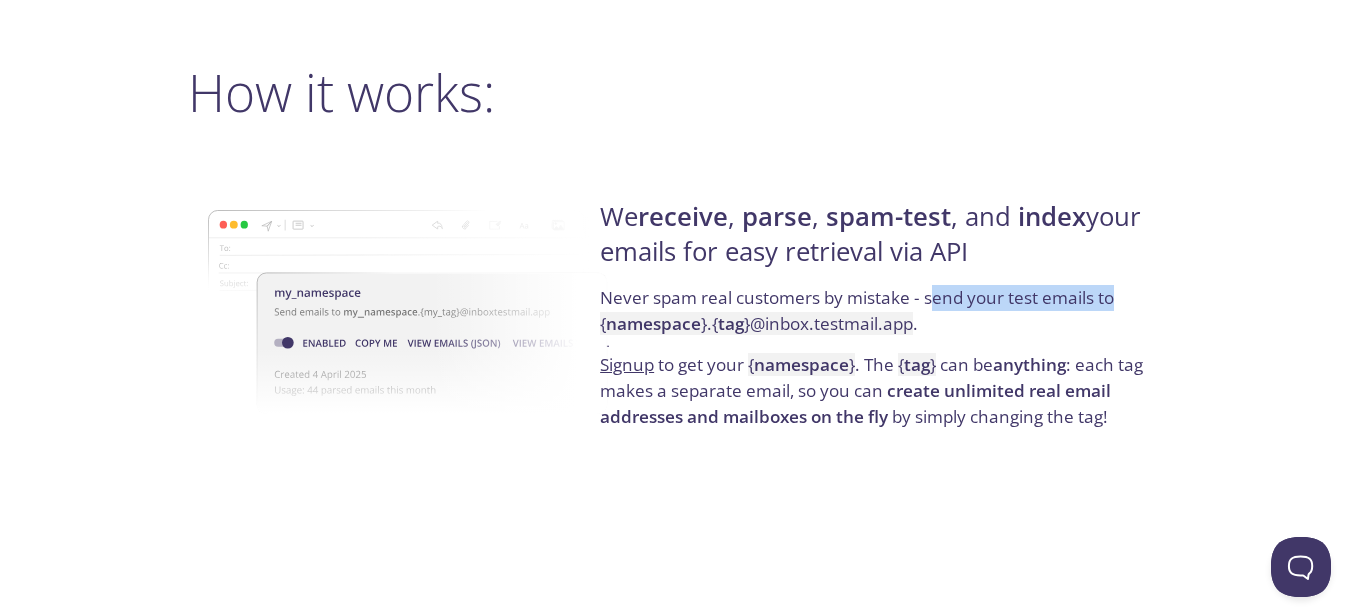 drag, startPoint x: 931, startPoint y: 292, endPoint x: 1121, endPoint y: 295, distance: 190.02368 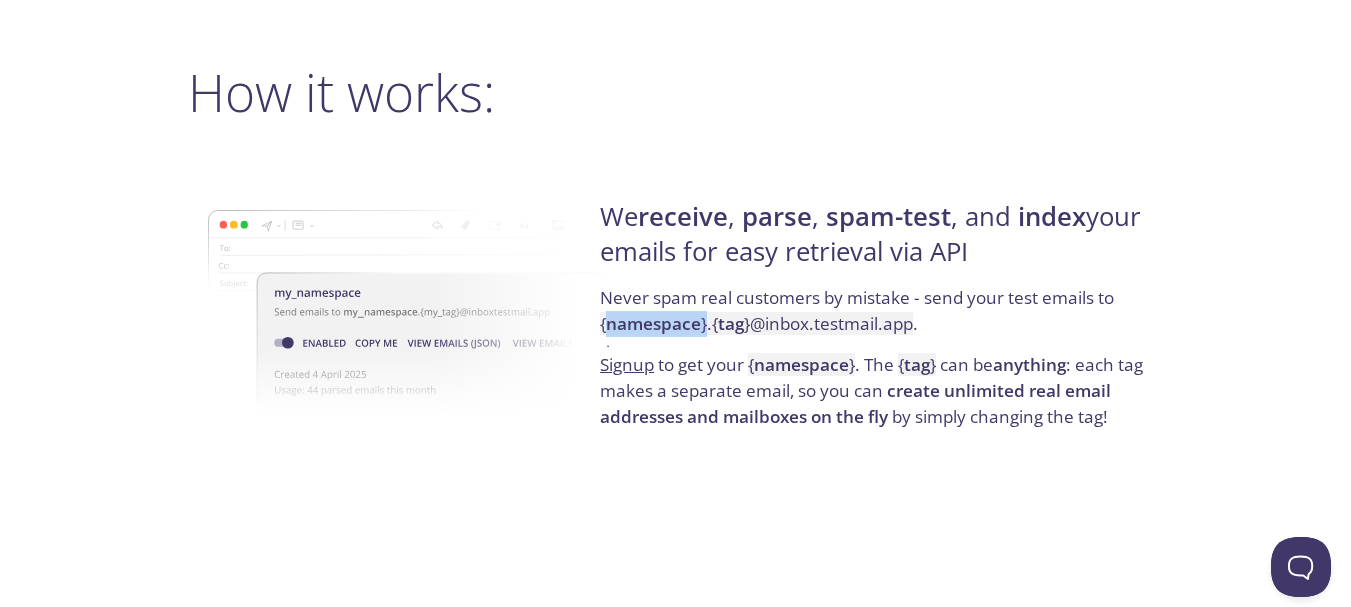 drag, startPoint x: 628, startPoint y: 320, endPoint x: 708, endPoint y: 323, distance: 80.05623 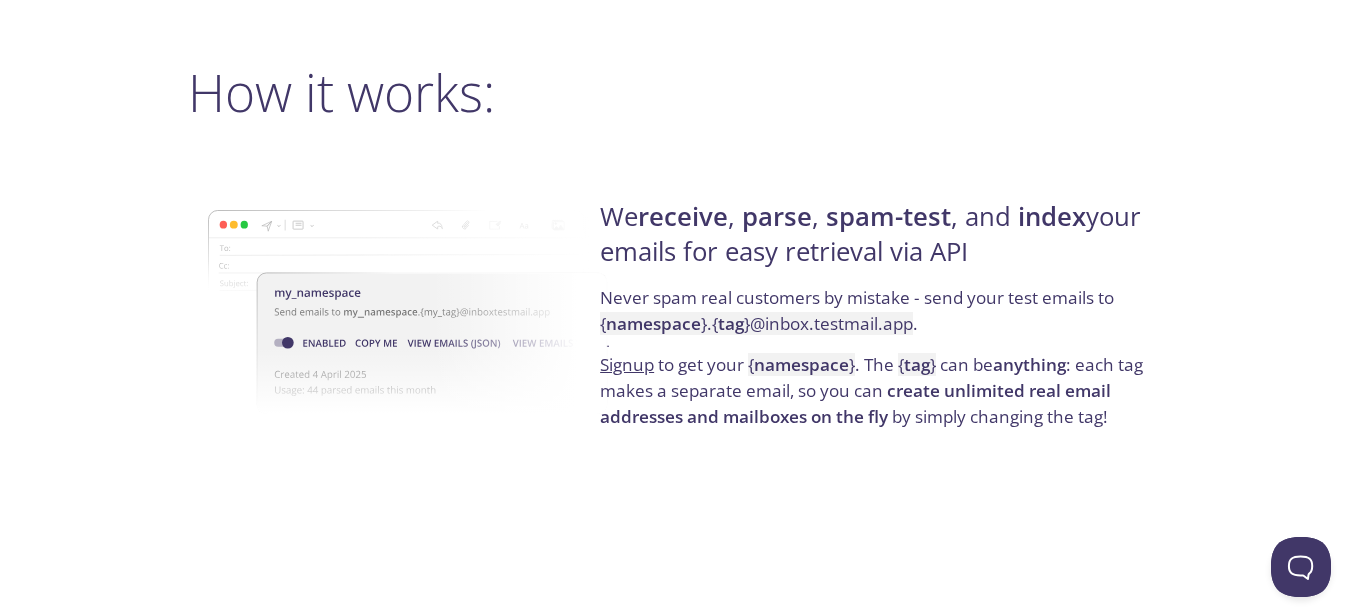 click on "{ namespace } . { tag } @inbox.example.com" at bounding box center [756, 323] 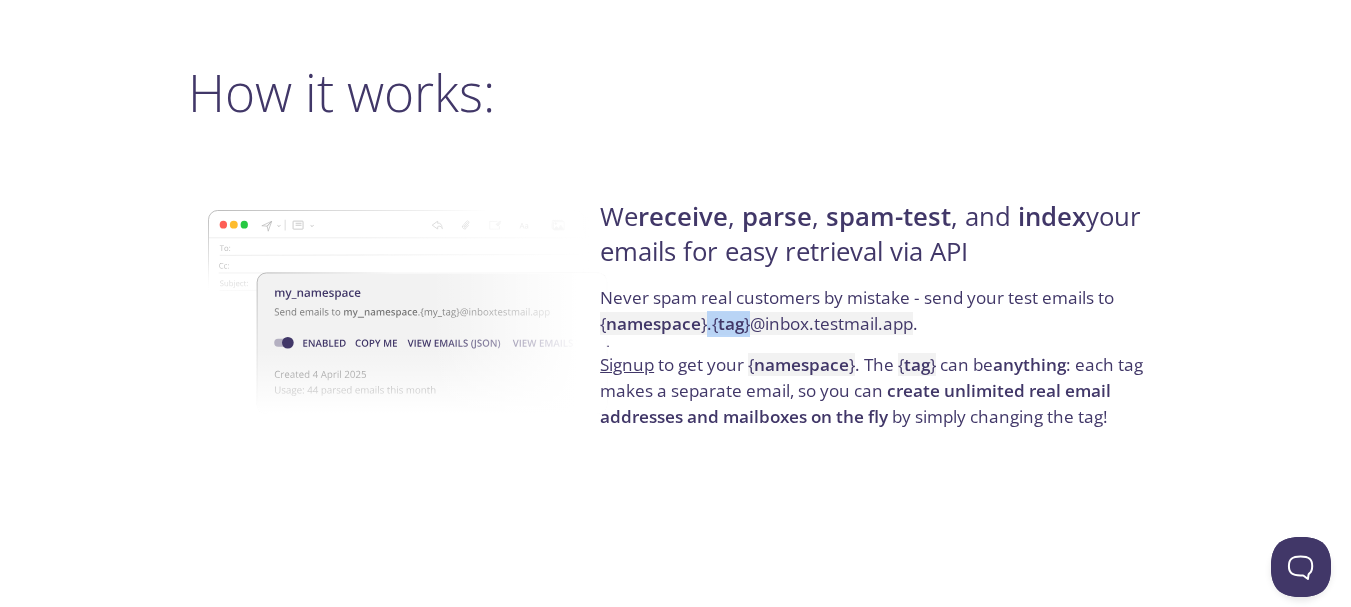 drag, startPoint x: 709, startPoint y: 322, endPoint x: 748, endPoint y: 323, distance: 39.012817 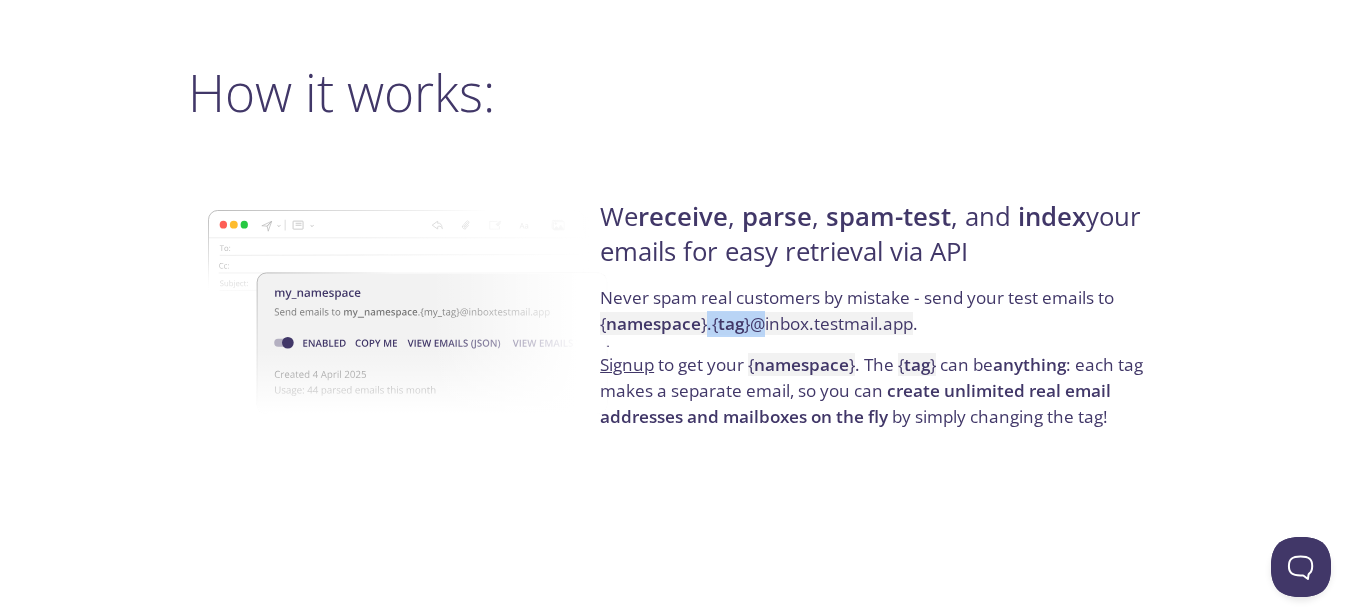 click on "{ namespace } . { tag } @inbox.example.com" at bounding box center [756, 323] 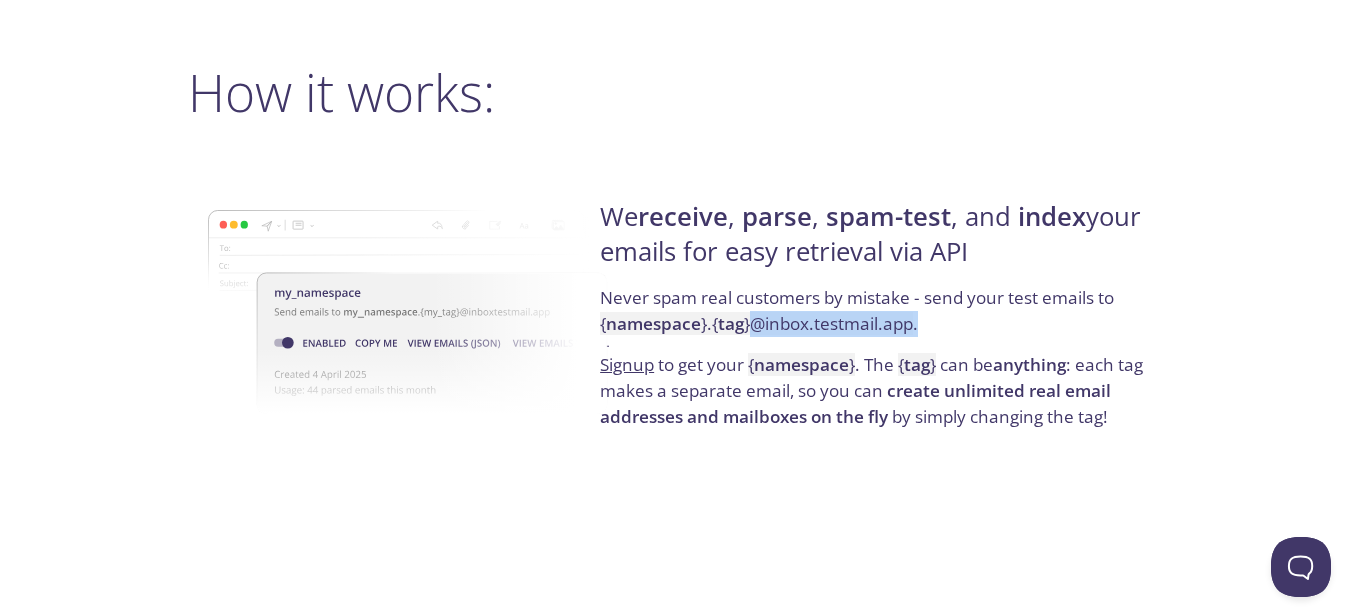 drag, startPoint x: 748, startPoint y: 323, endPoint x: 956, endPoint y: 317, distance: 208.08652 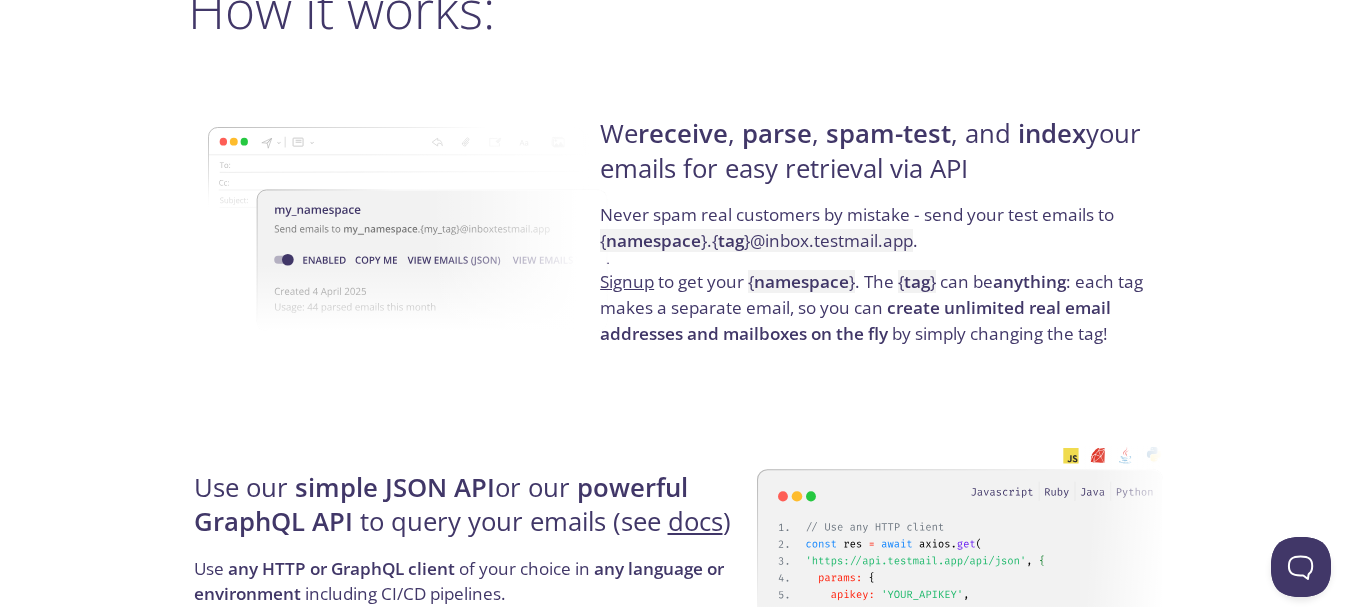 scroll, scrollTop: 1517, scrollLeft: 0, axis: vertical 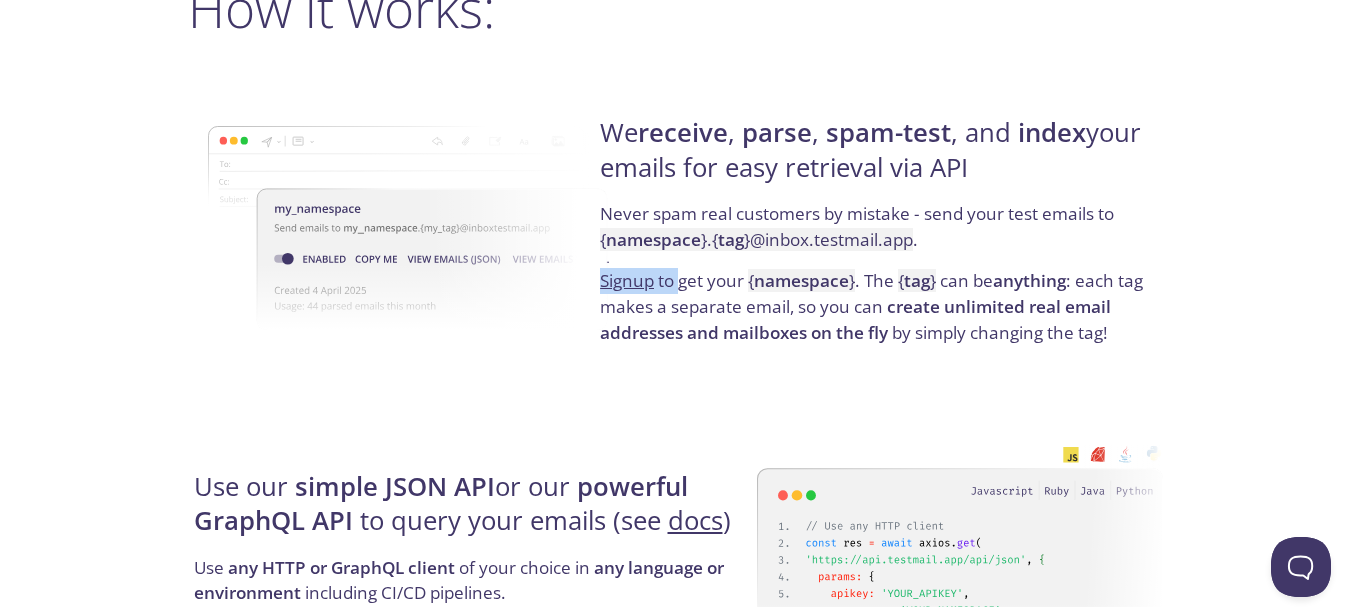 drag, startPoint x: 599, startPoint y: 290, endPoint x: 680, endPoint y: 290, distance: 81 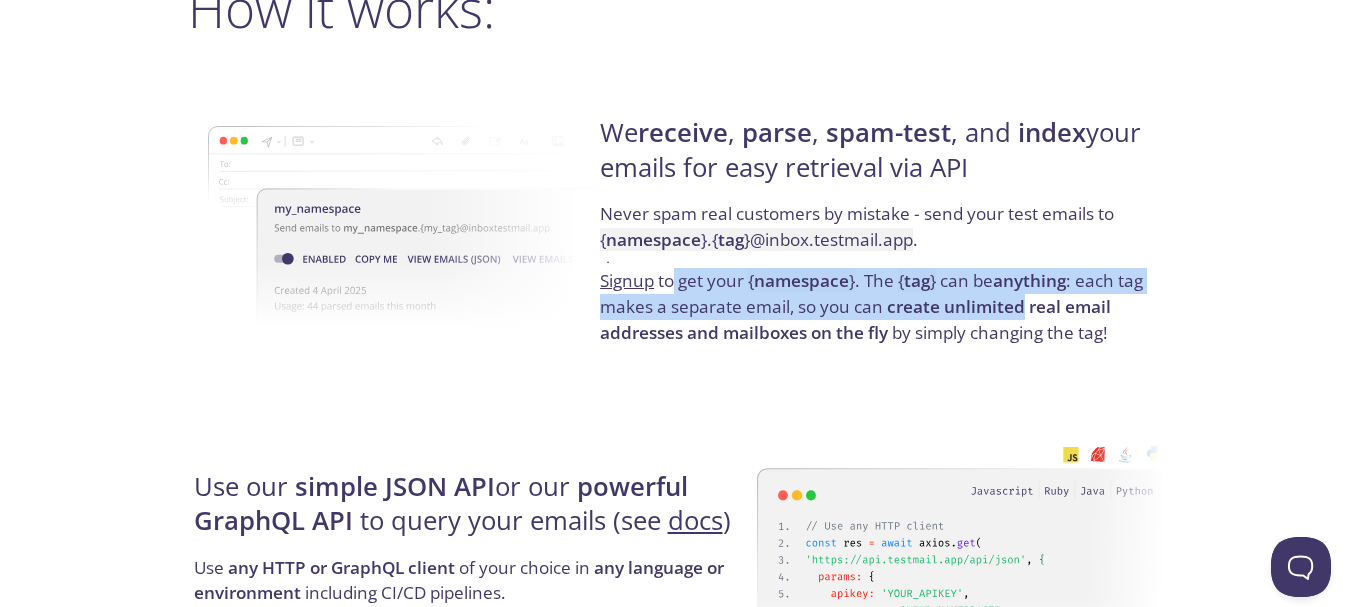 drag, startPoint x: 671, startPoint y: 283, endPoint x: 1022, endPoint y: 304, distance: 351.62766 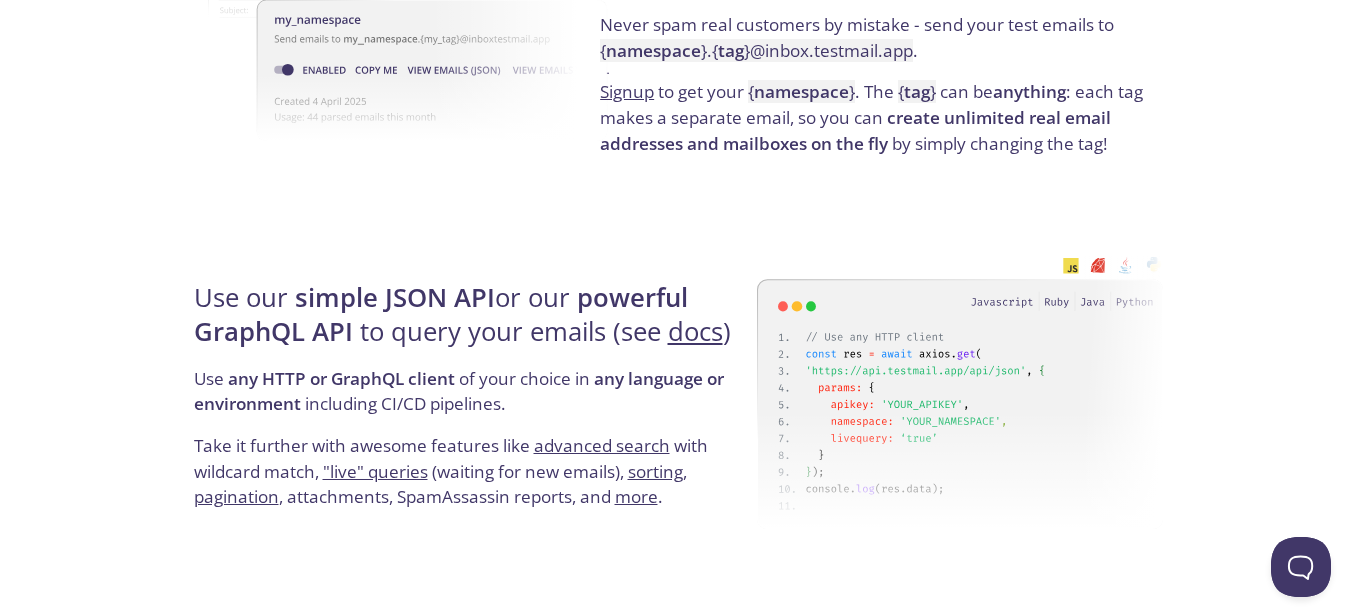 scroll, scrollTop: 1785, scrollLeft: 0, axis: vertical 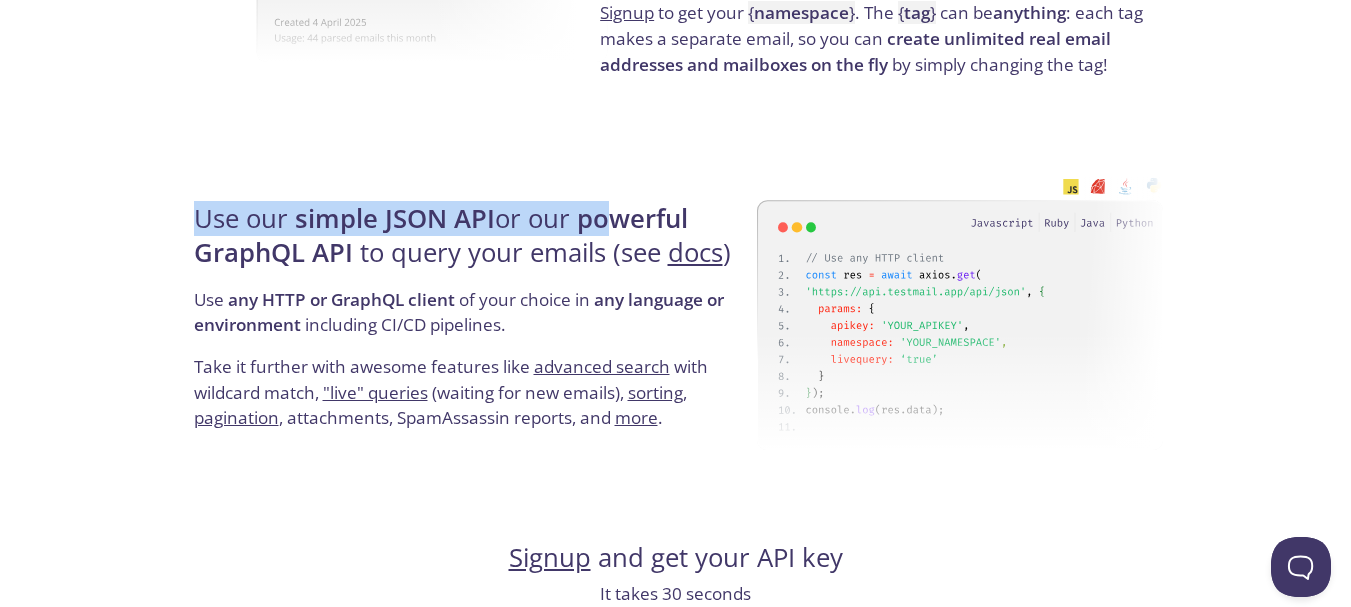 drag, startPoint x: 202, startPoint y: 224, endPoint x: 620, endPoint y: 223, distance: 418.0012 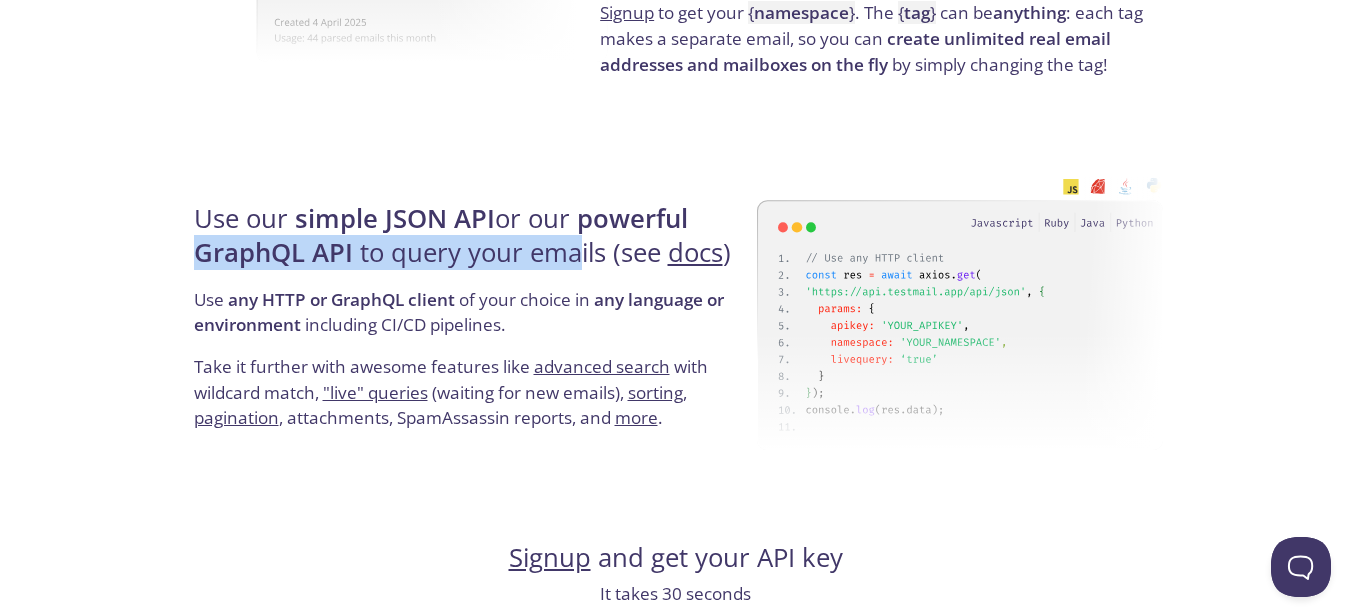 drag, startPoint x: 248, startPoint y: 255, endPoint x: 585, endPoint y: 278, distance: 337.78397 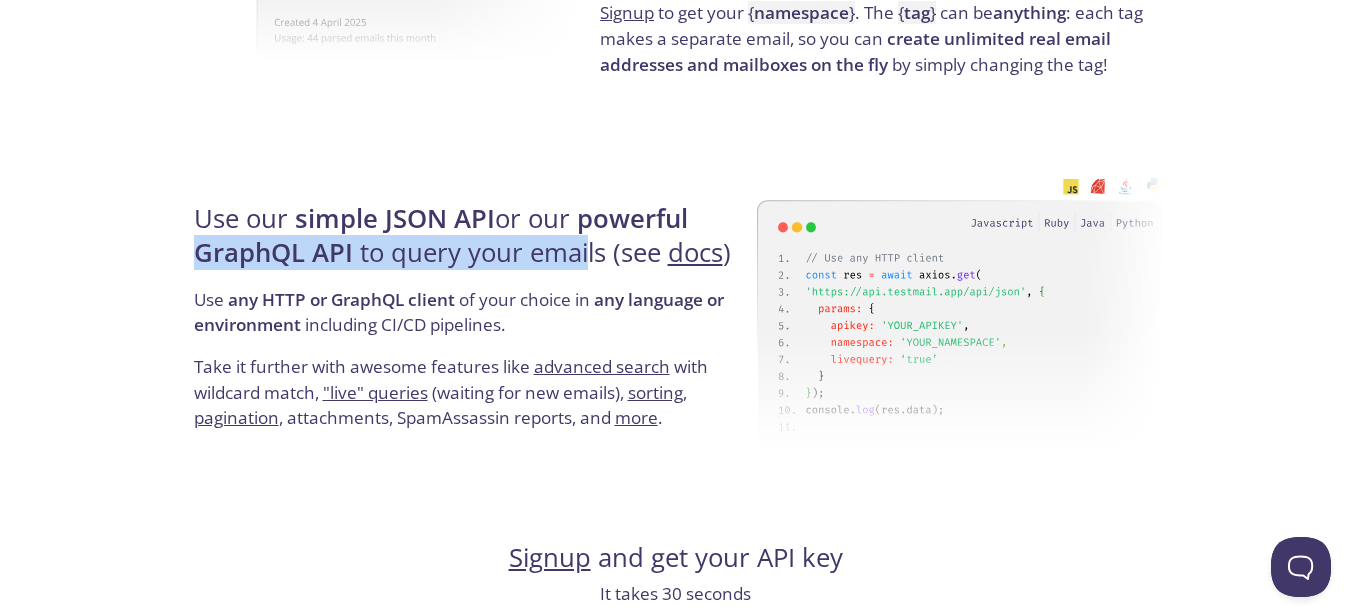 click on "Use our   simple JSON API  or our   powerful GraphQL API   to query your emails (see   docs )" at bounding box center (472, 244) 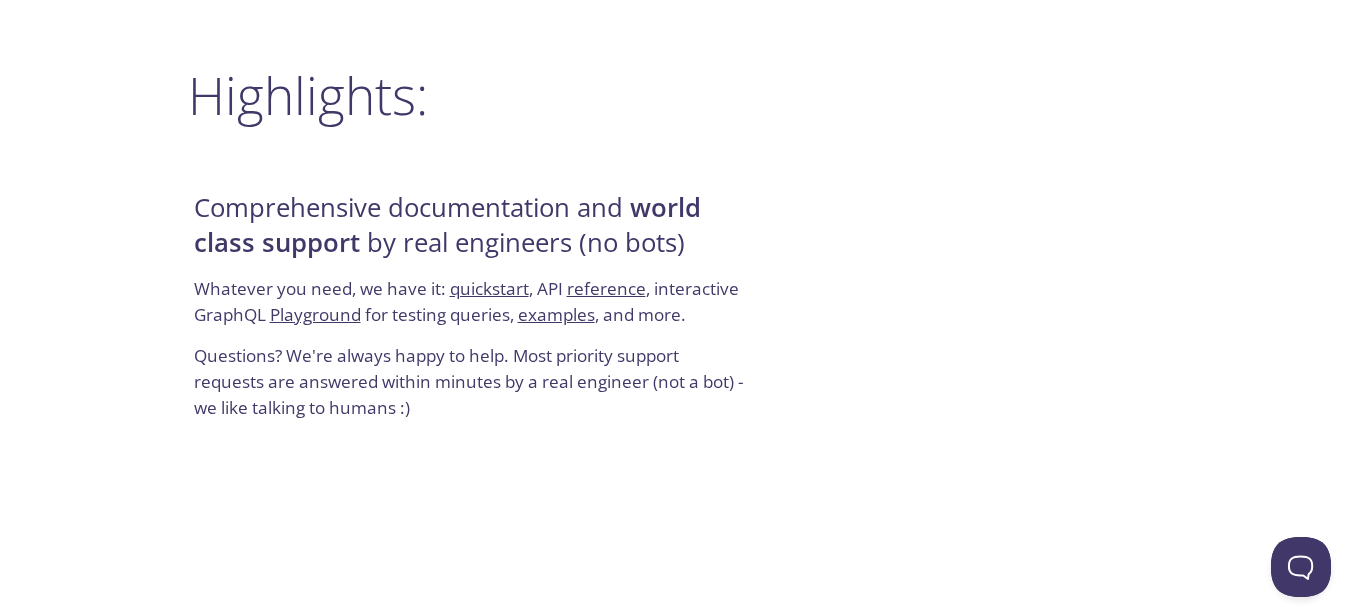 scroll, scrollTop: 2392, scrollLeft: 0, axis: vertical 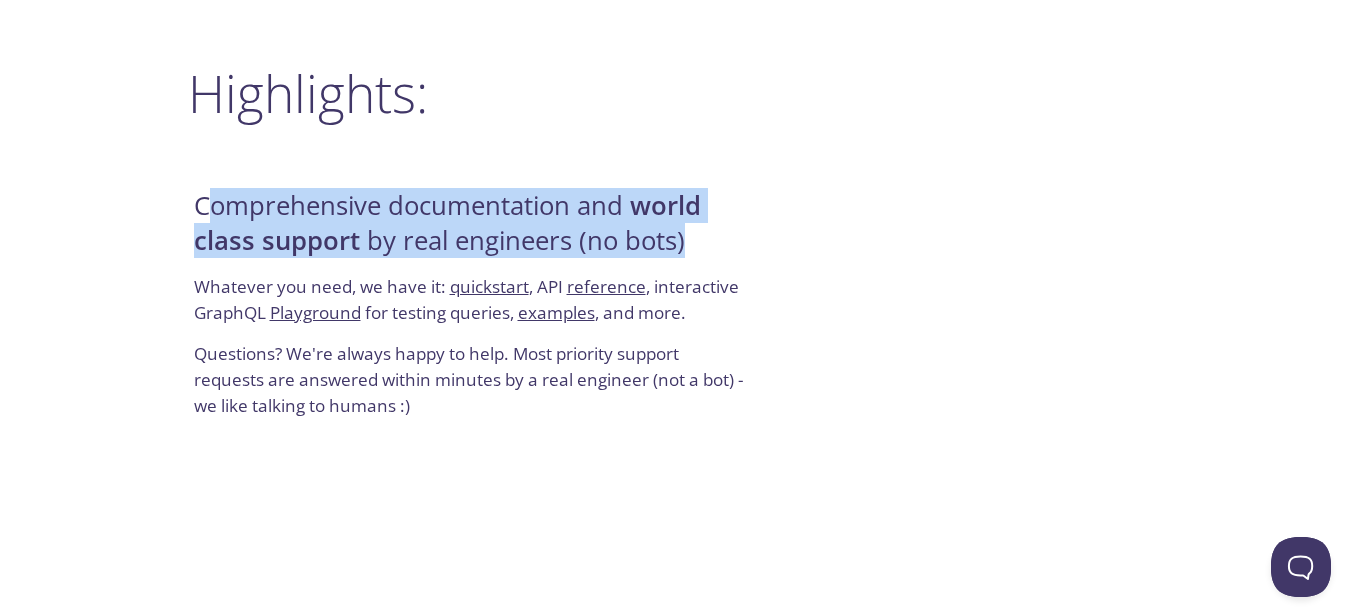 drag, startPoint x: 217, startPoint y: 199, endPoint x: 683, endPoint y: 240, distance: 467.80017 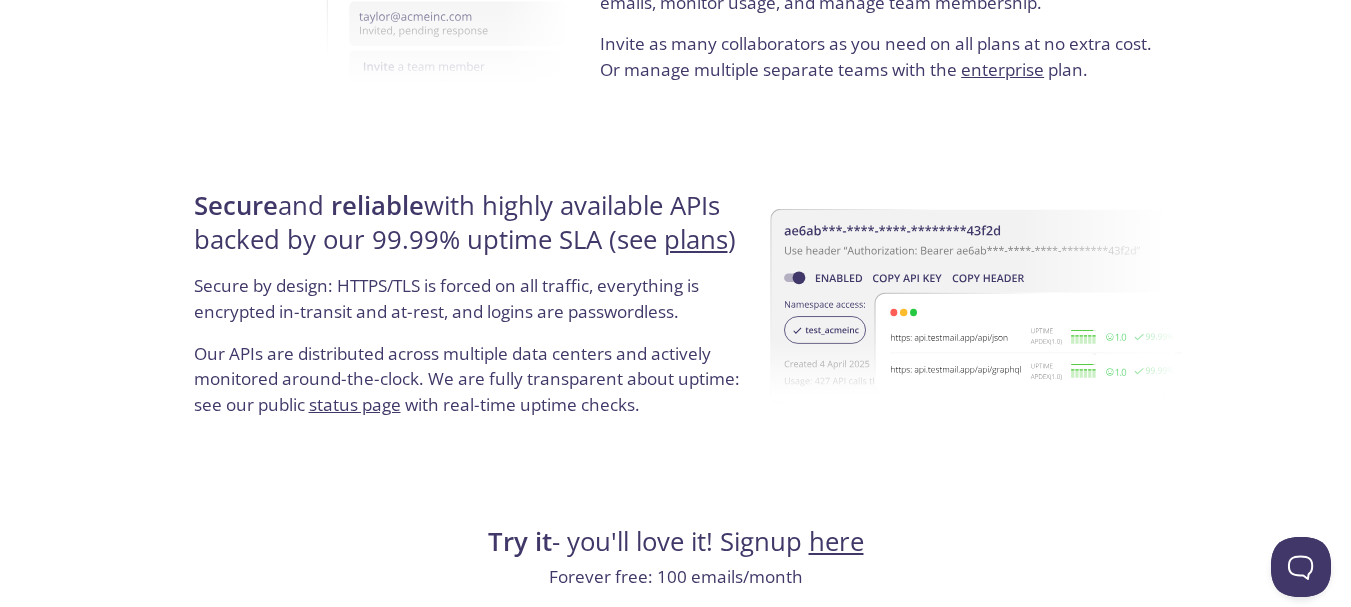 scroll, scrollTop: 3712, scrollLeft: 0, axis: vertical 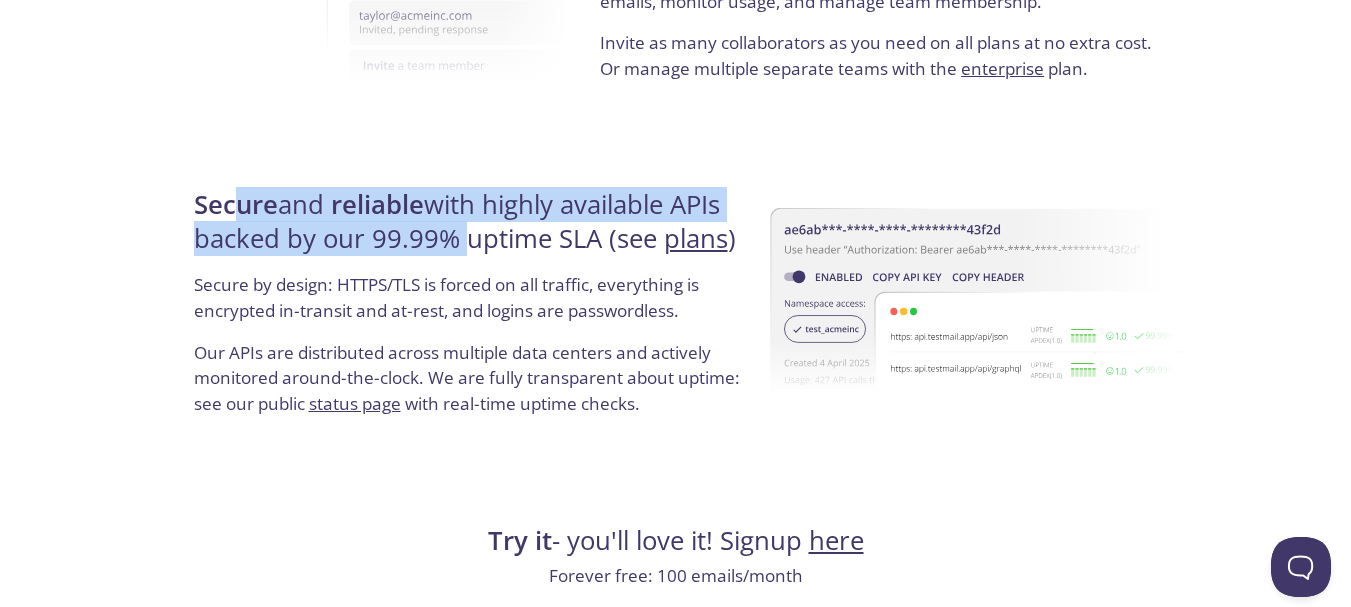drag, startPoint x: 337, startPoint y: 224, endPoint x: 459, endPoint y: 254, distance: 125.63439 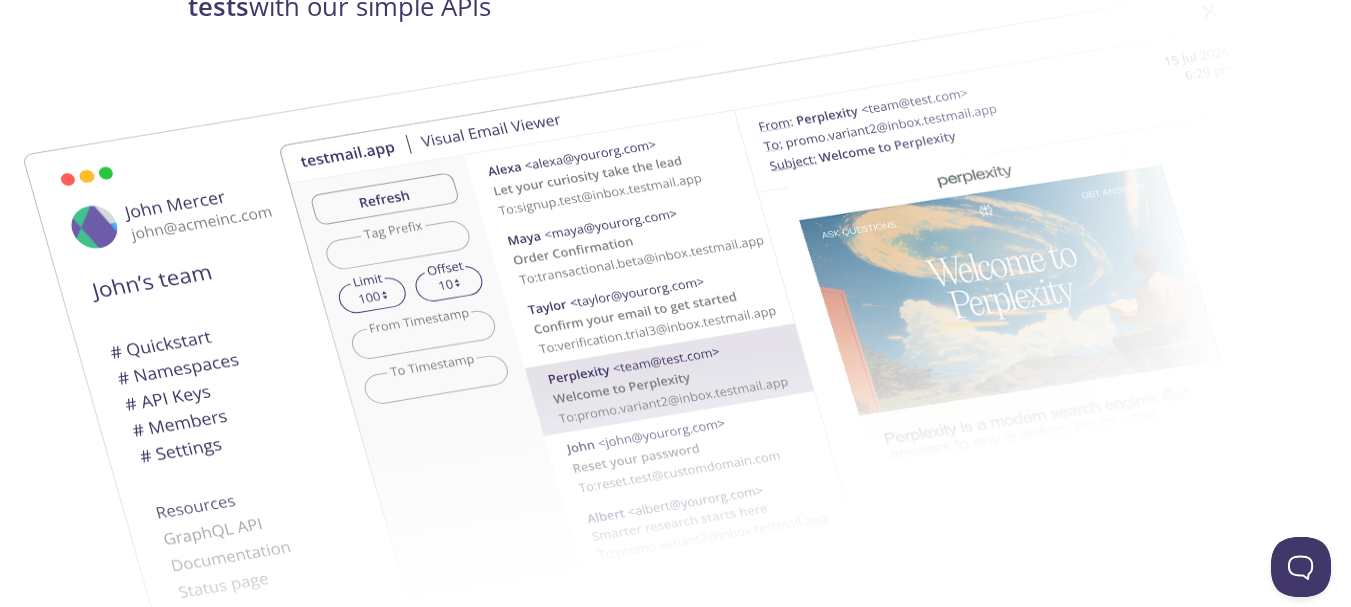 scroll, scrollTop: 0, scrollLeft: 0, axis: both 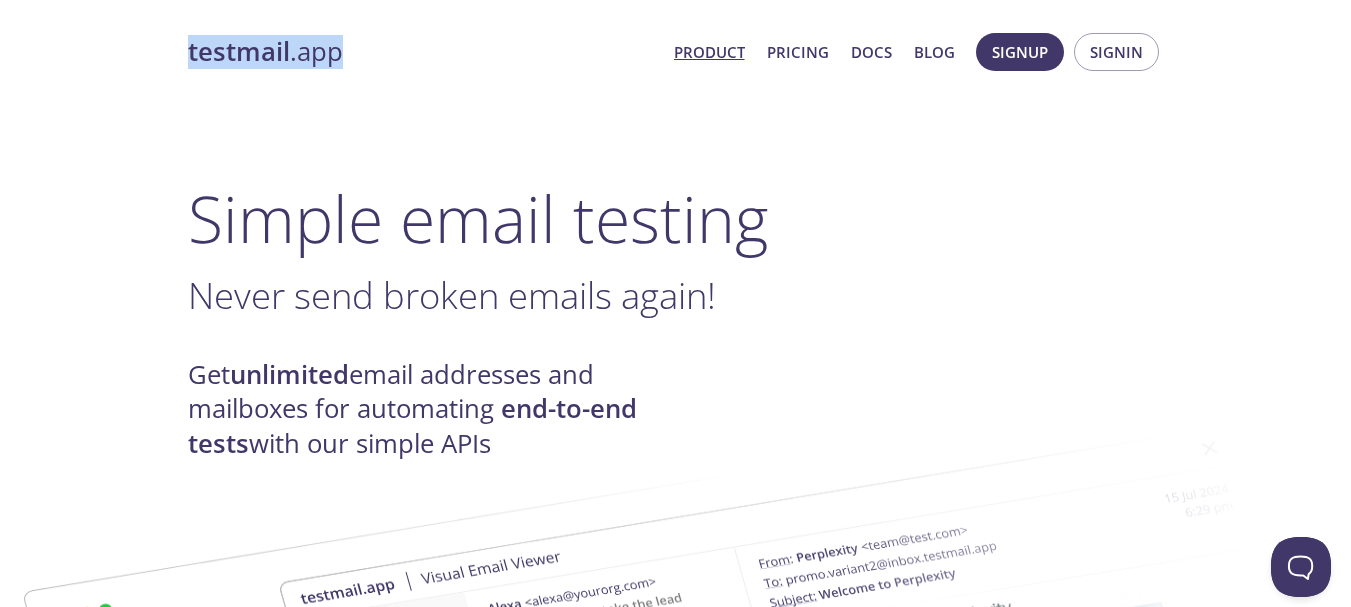 drag, startPoint x: 200, startPoint y: 68, endPoint x: 385, endPoint y: 62, distance: 185.09727 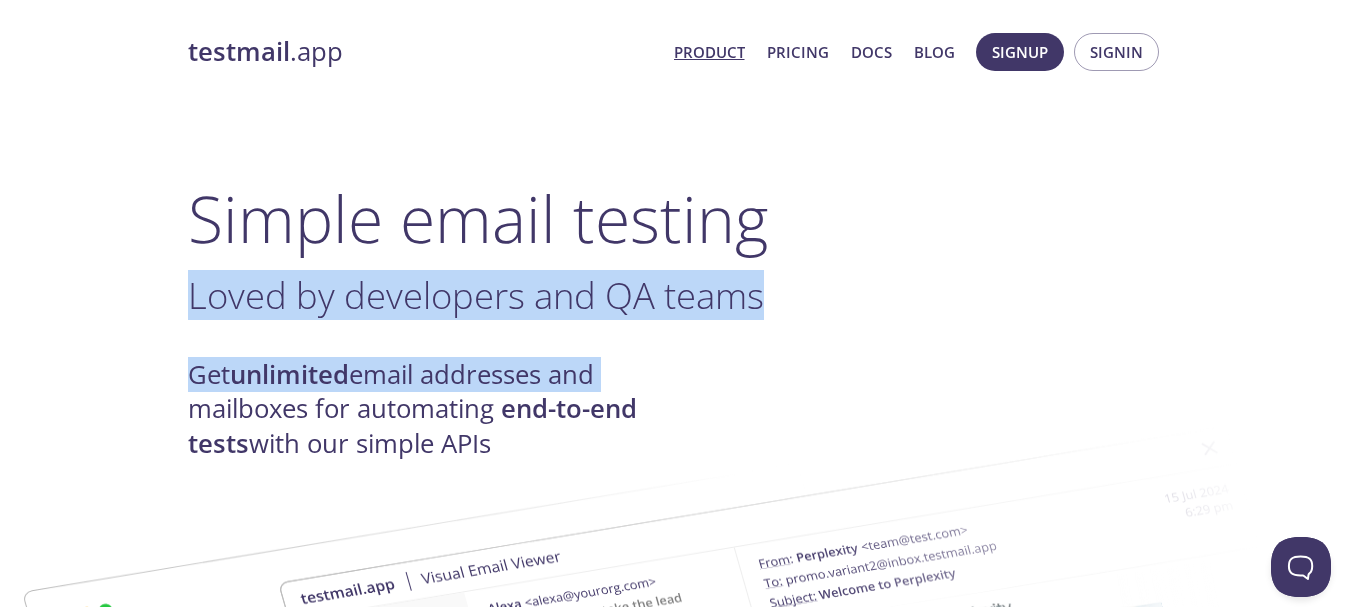 drag, startPoint x: 179, startPoint y: 297, endPoint x: 721, endPoint y: 322, distance: 542.57623 